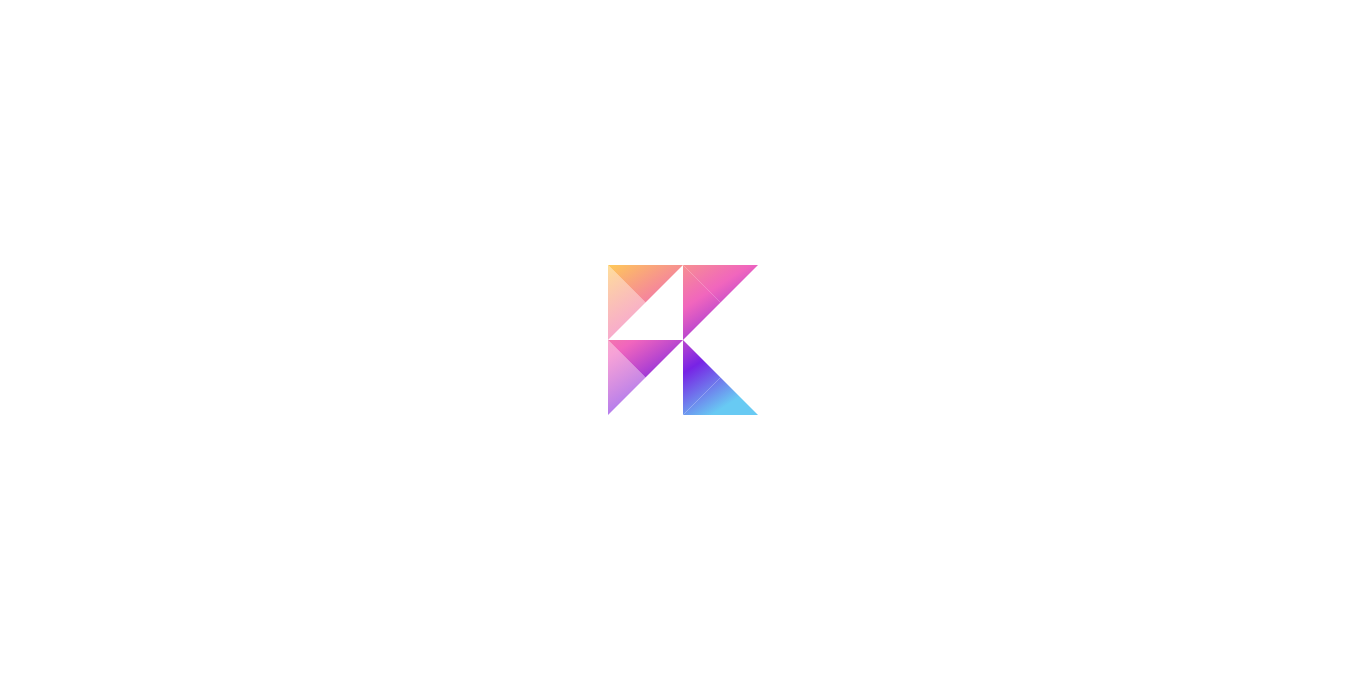 scroll, scrollTop: 0, scrollLeft: 0, axis: both 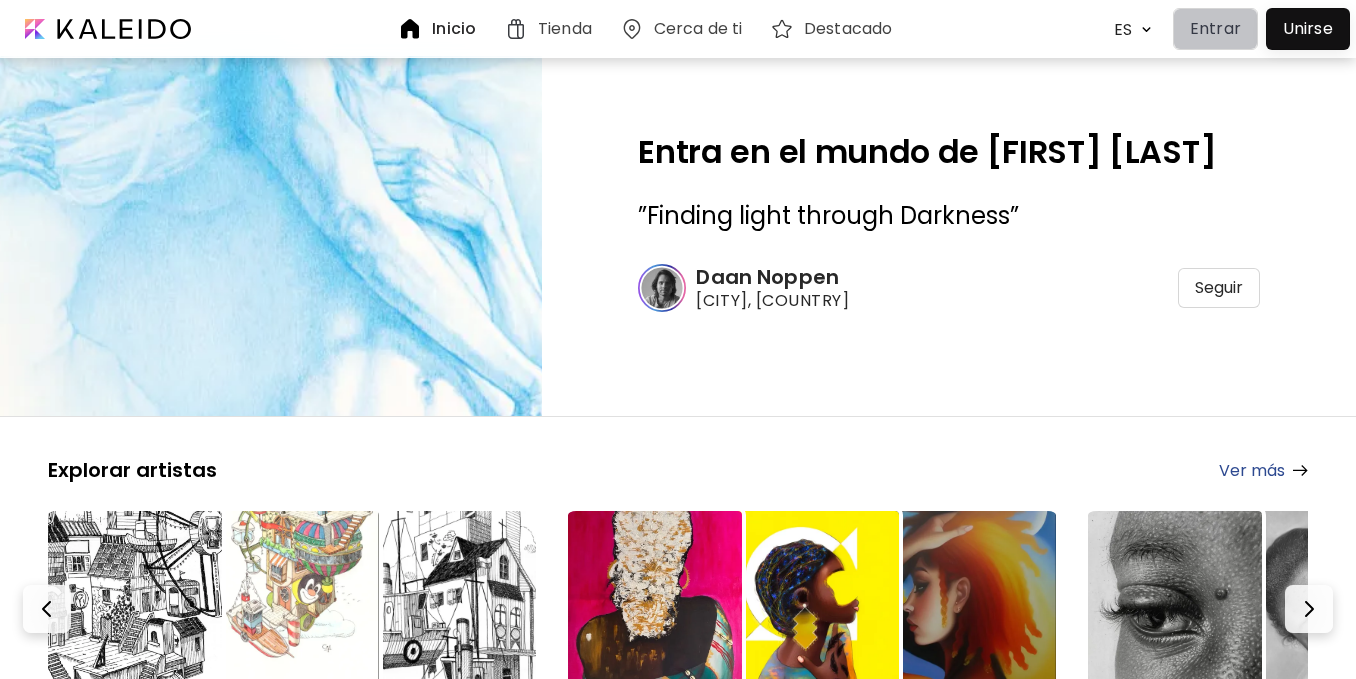 click on "Entrar" at bounding box center (1215, 29) 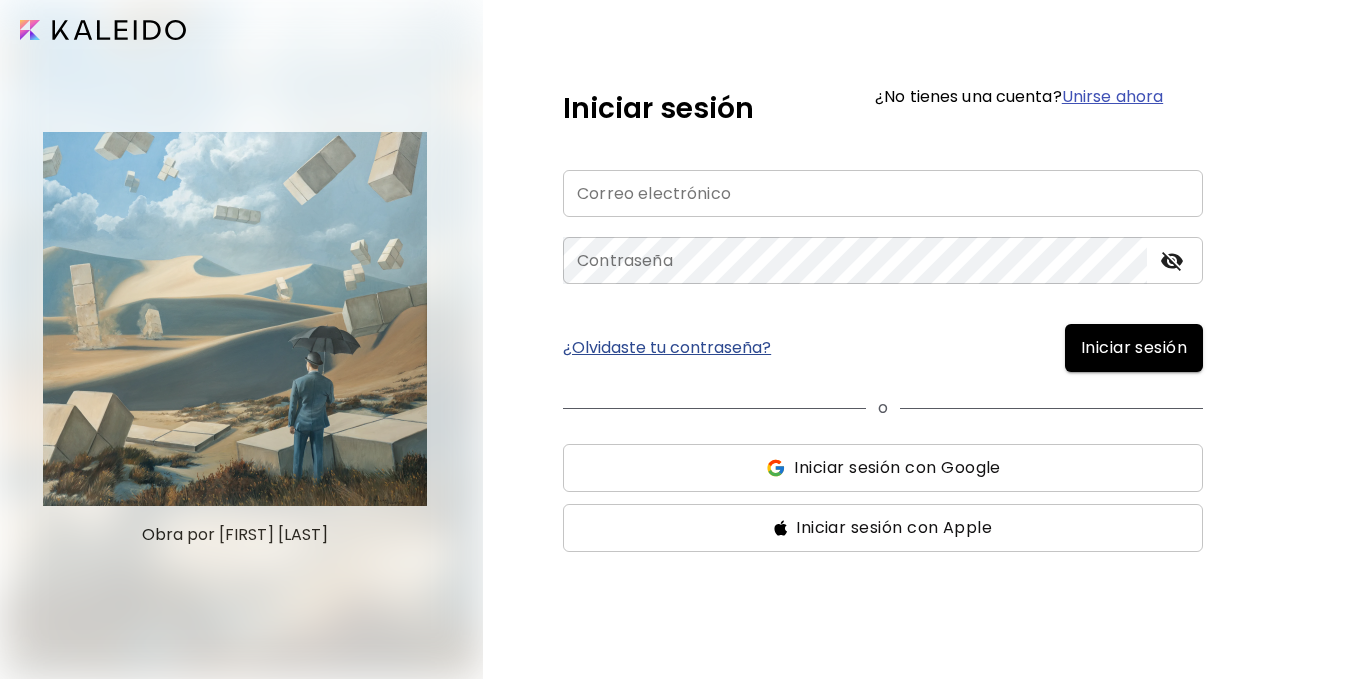 click on "Iniciar sesión con Google" at bounding box center (897, 468) 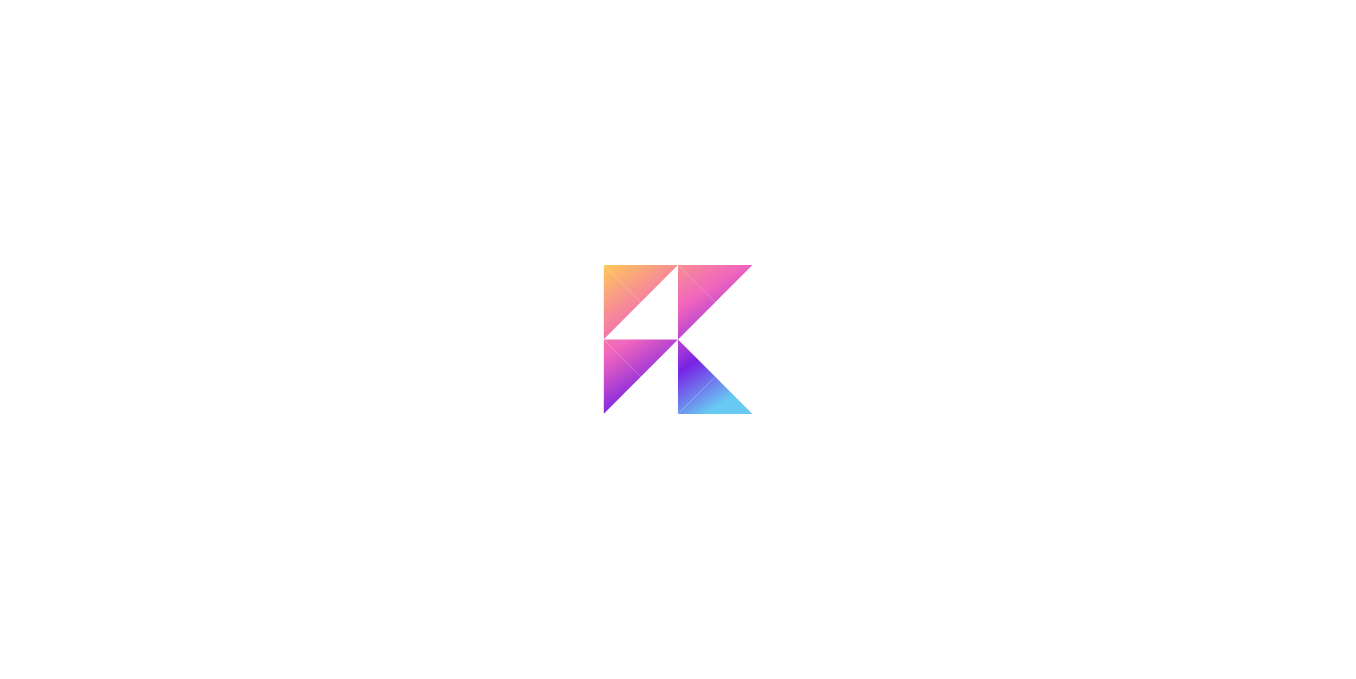 scroll, scrollTop: 0, scrollLeft: 0, axis: both 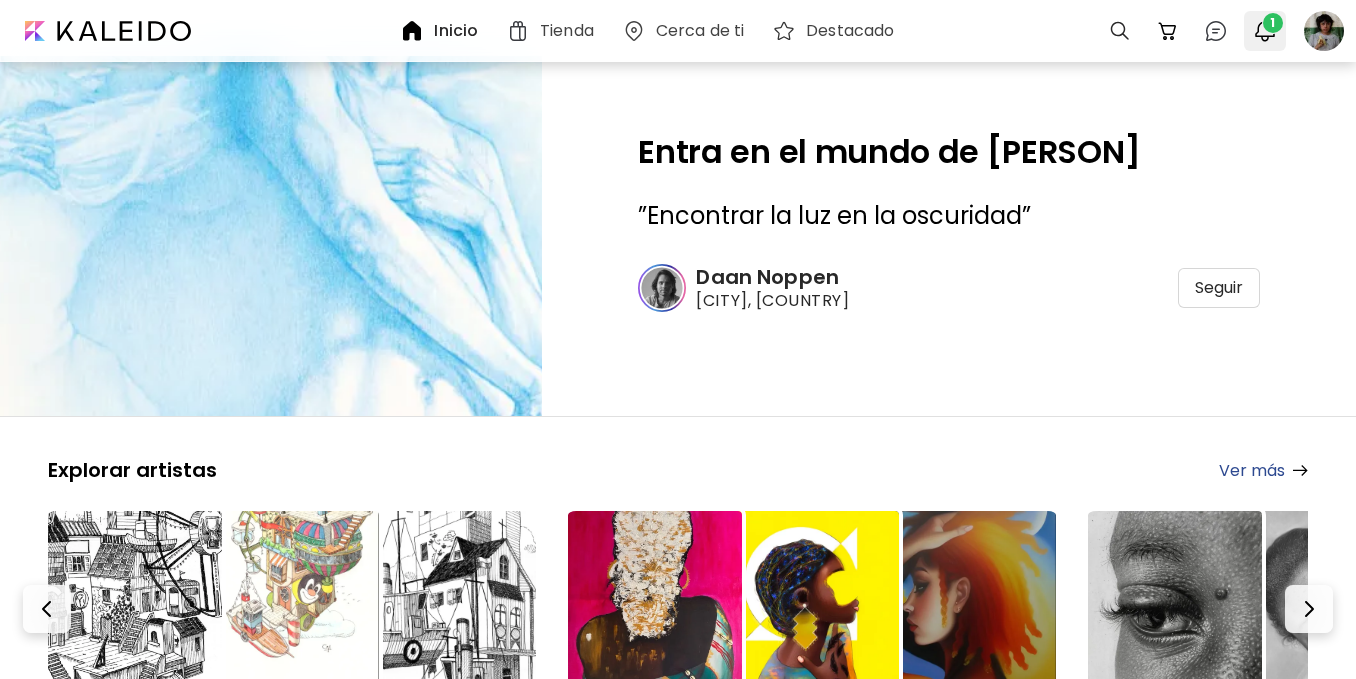 click at bounding box center (1265, 31) 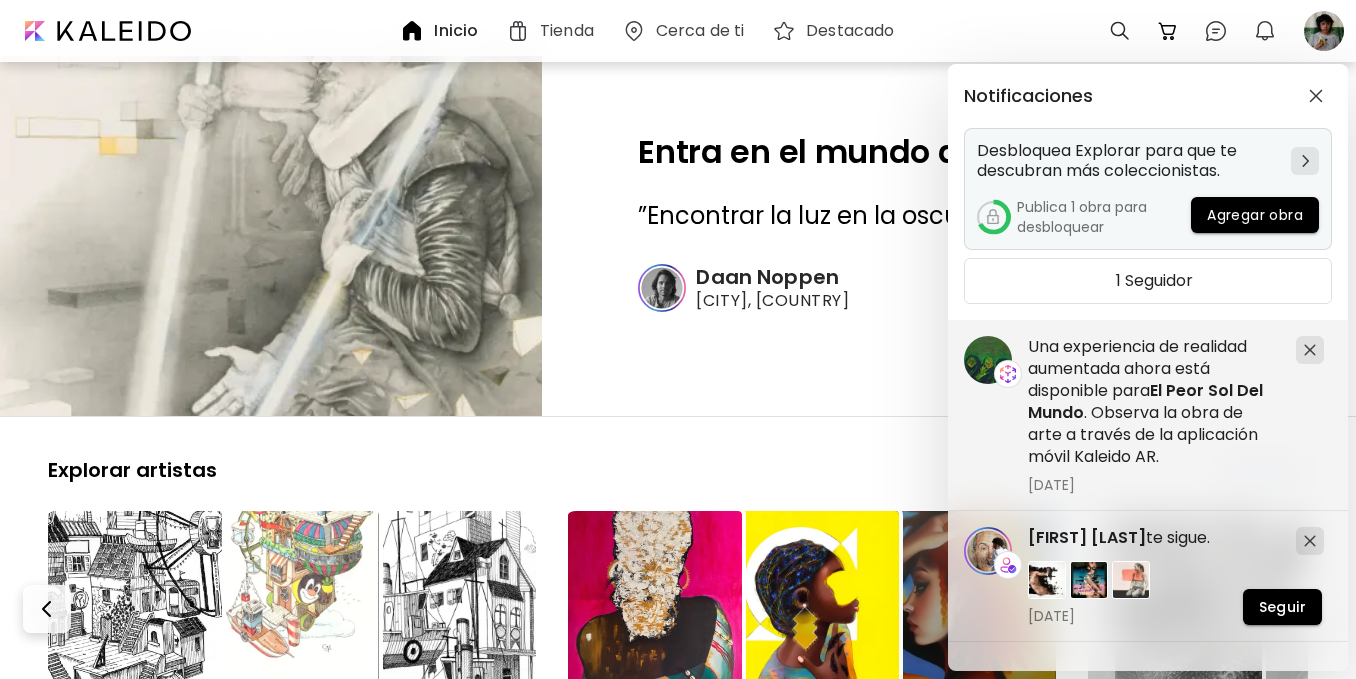 click on "Agregar obra" at bounding box center [1255, 215] 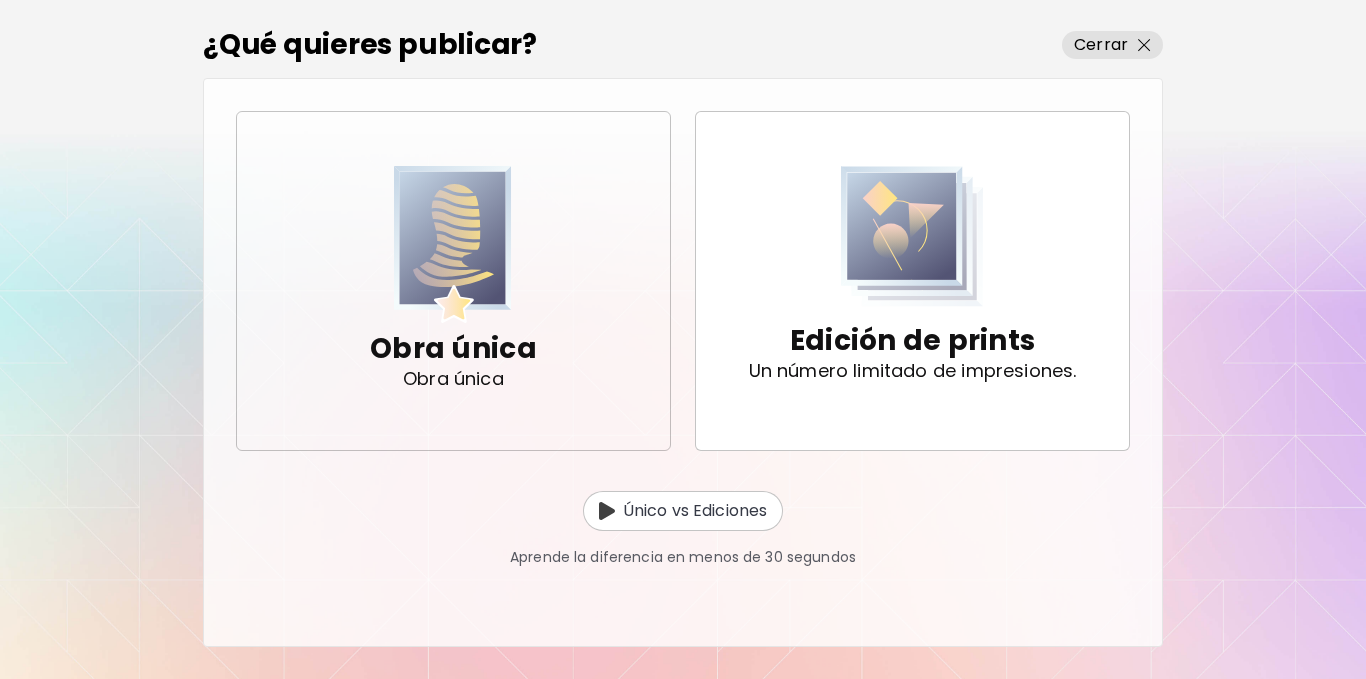 click on "Obra única Obra única" at bounding box center (453, 280) 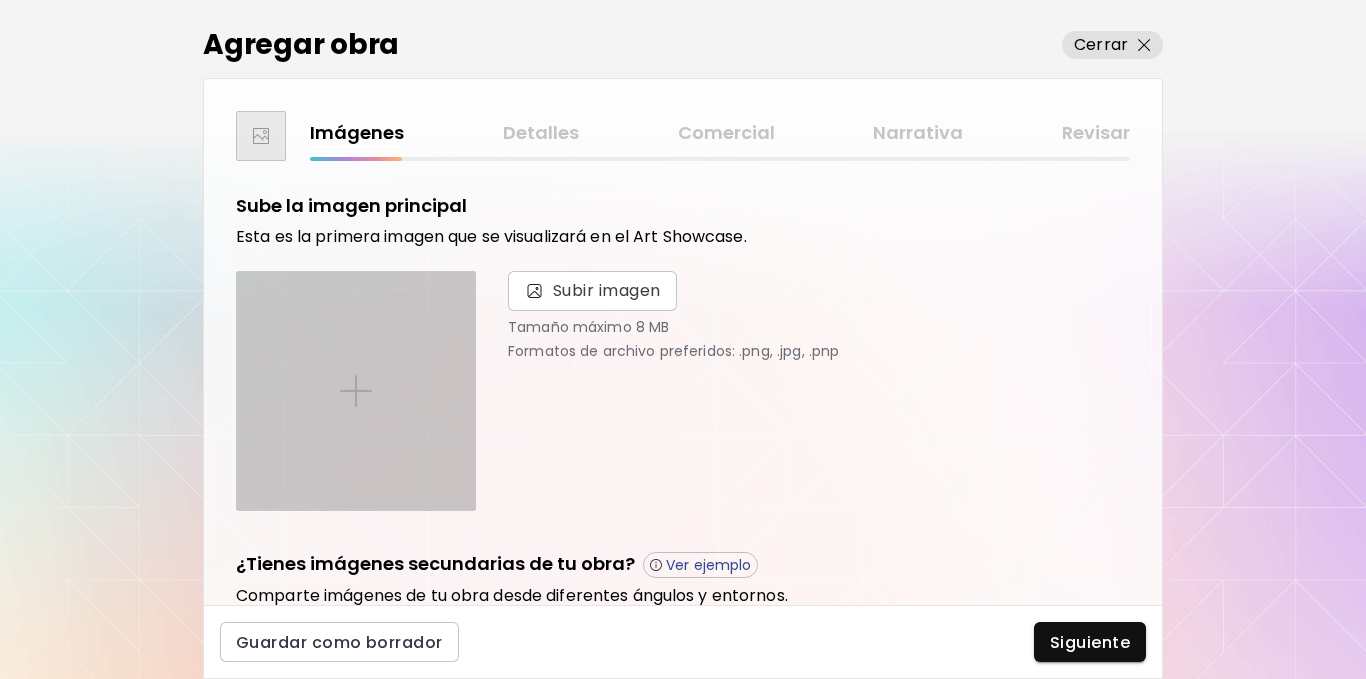 click at bounding box center [356, 391] 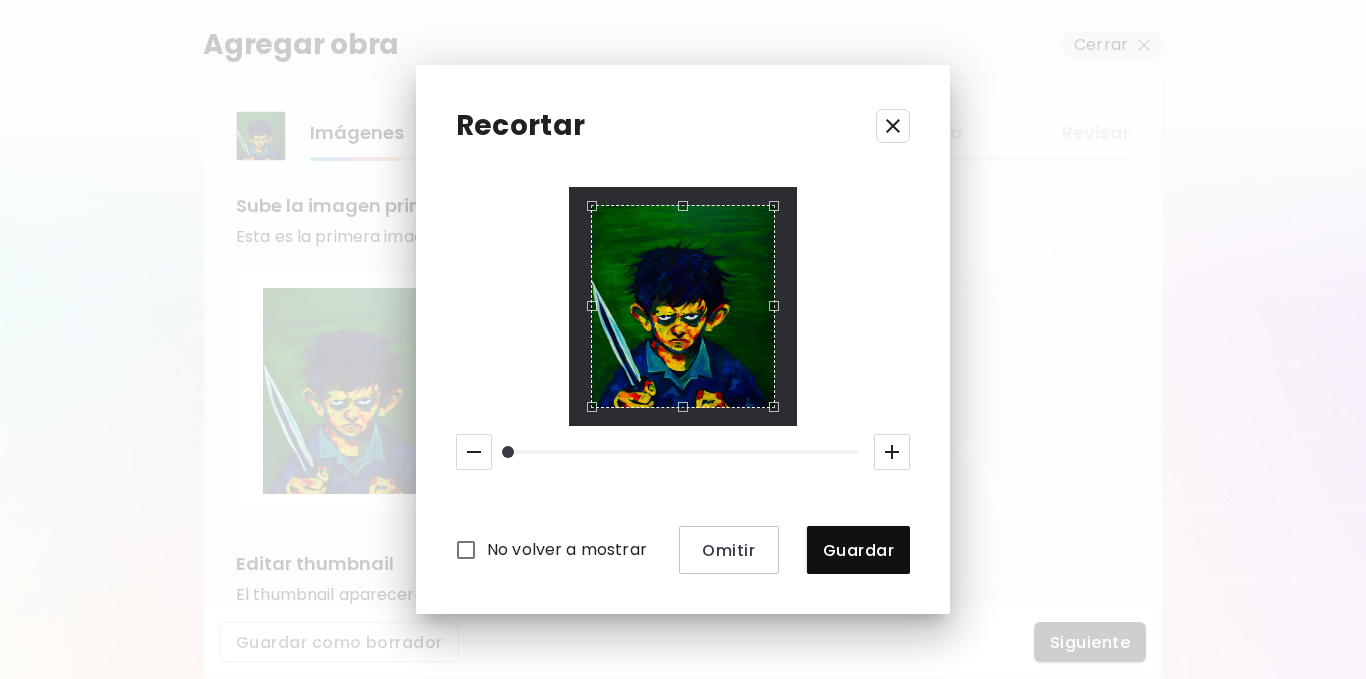 click on "No volver a mostrar Omitir Guardar" at bounding box center (683, 381) 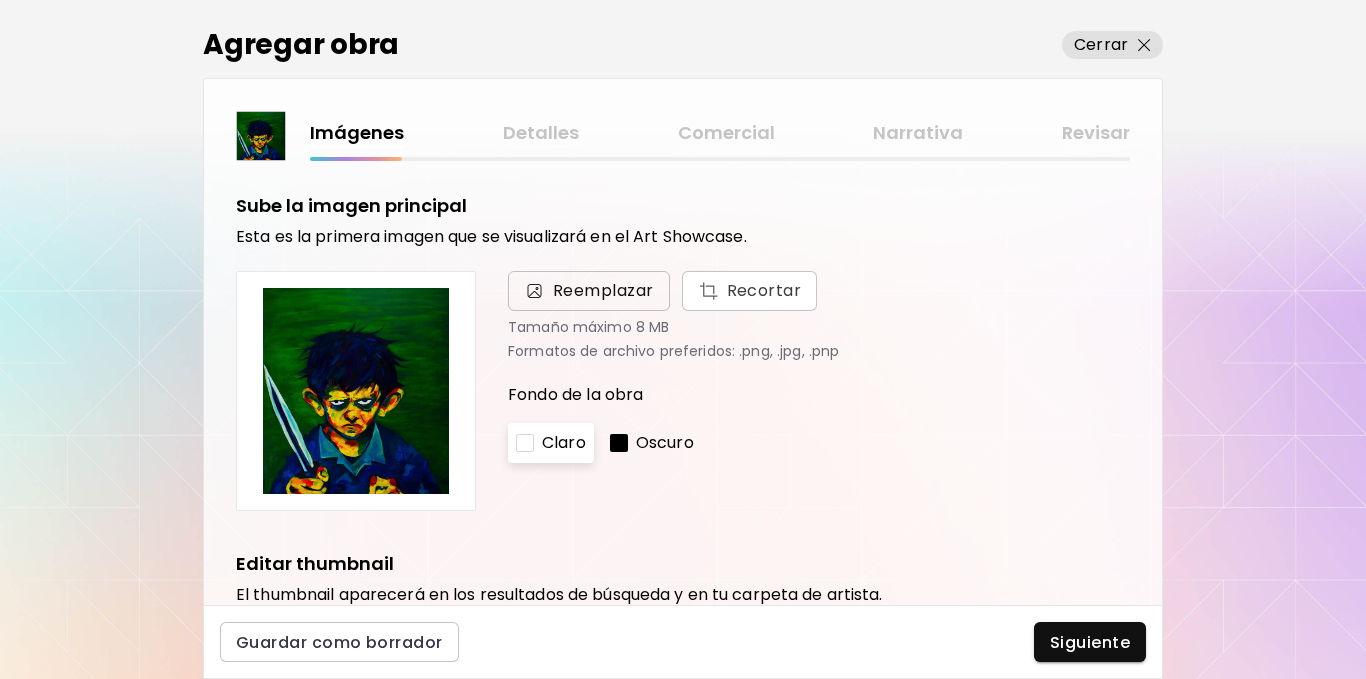 click on "Reemplazar" at bounding box center (603, 291) 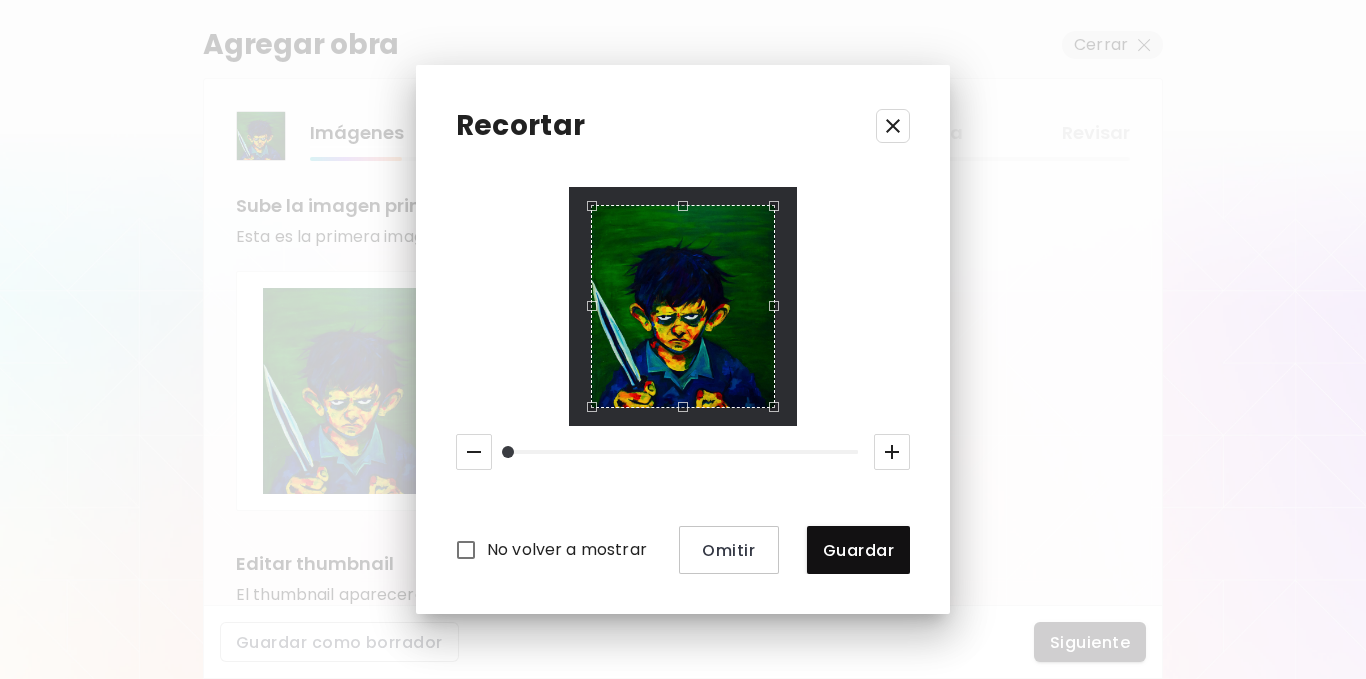 click at bounding box center (683, 307) 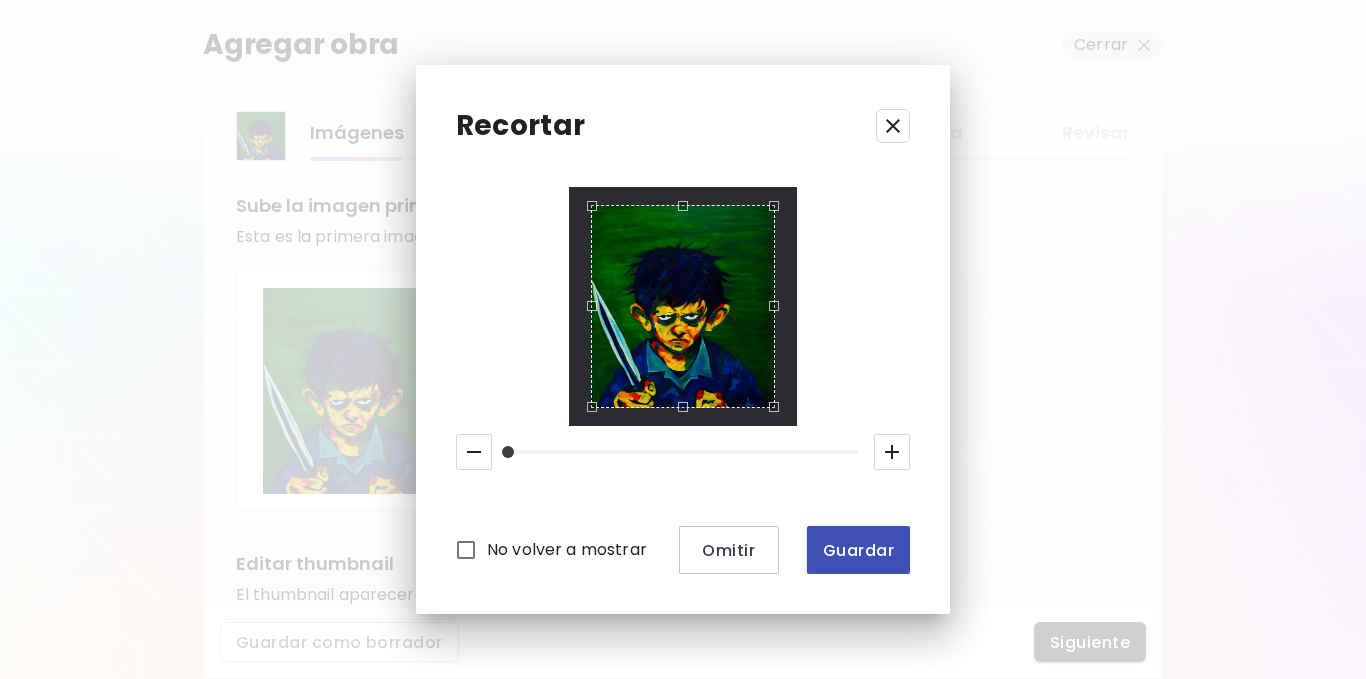 click on "Guardar" at bounding box center (858, 550) 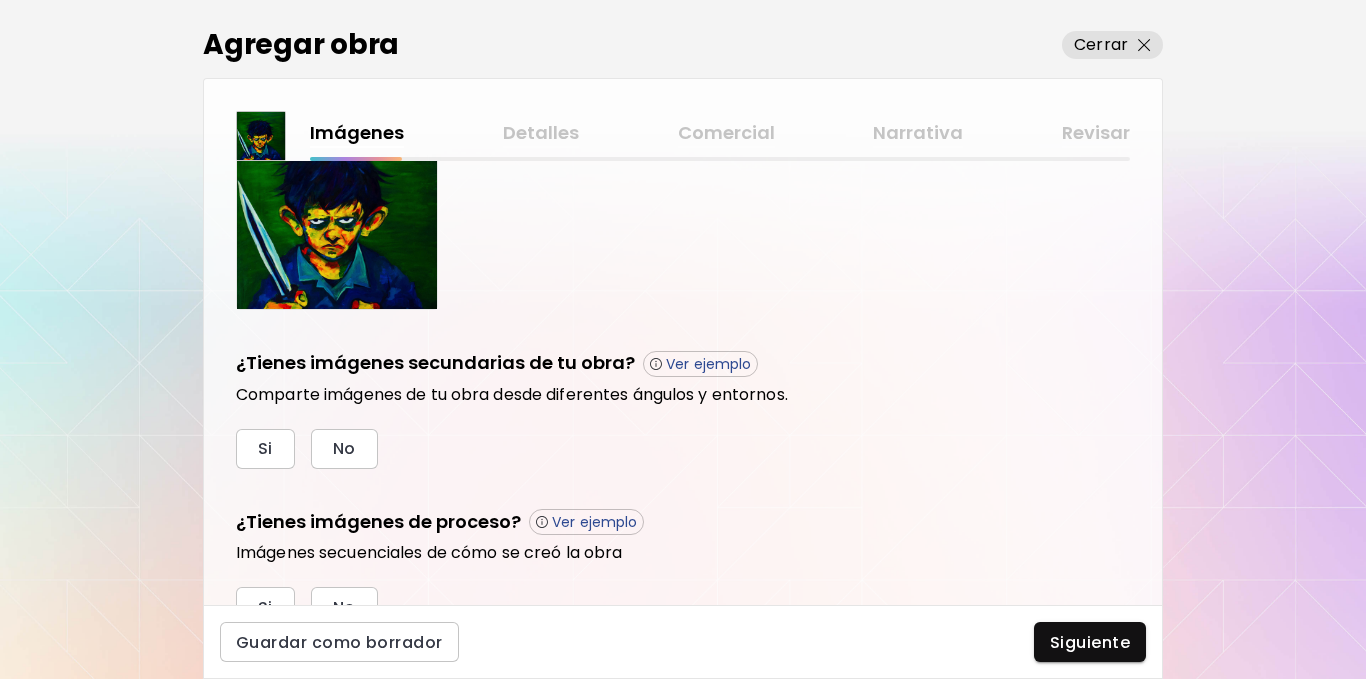 scroll, scrollTop: 522, scrollLeft: 0, axis: vertical 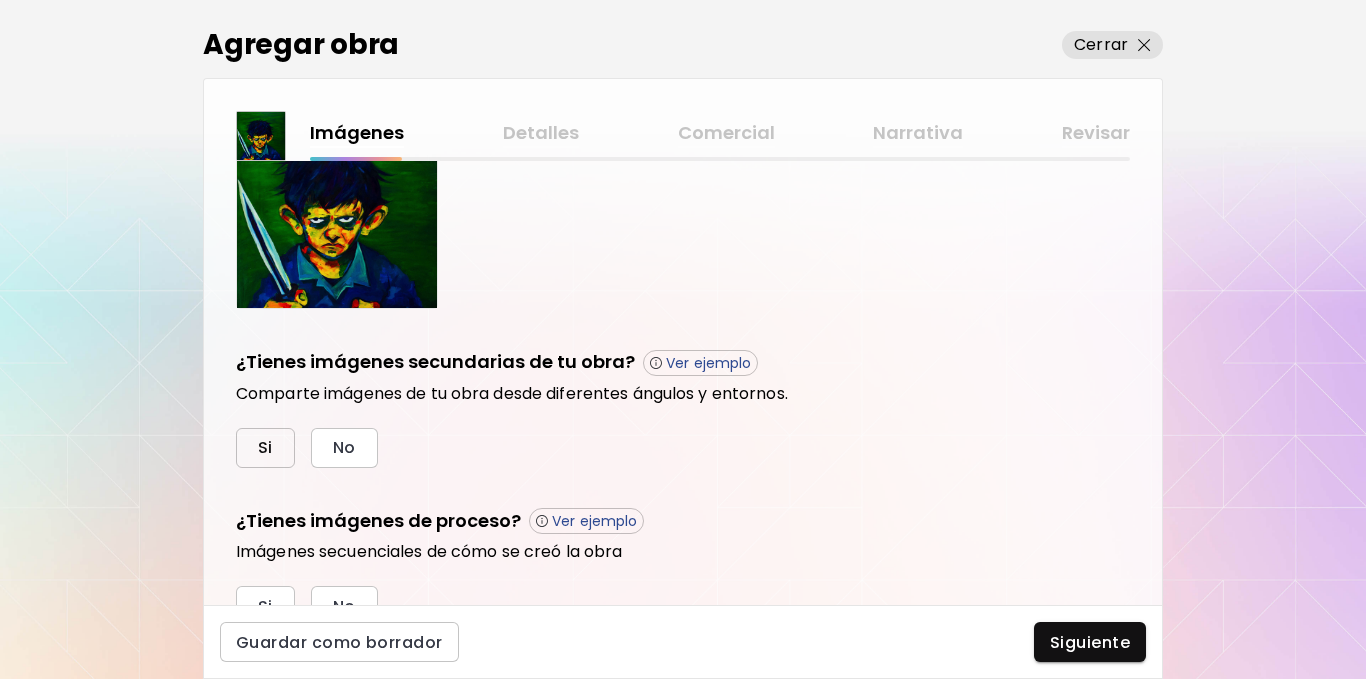 click on "Si" at bounding box center (265, 448) 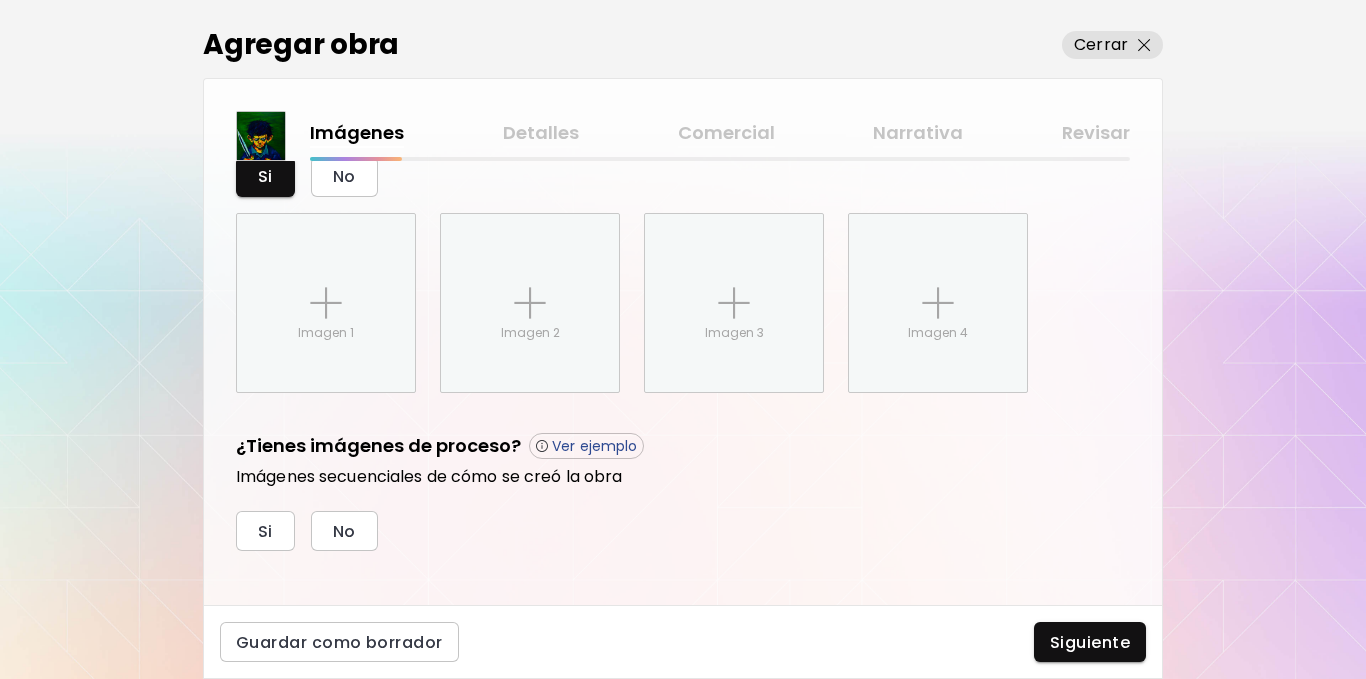 scroll, scrollTop: 811, scrollLeft: 0, axis: vertical 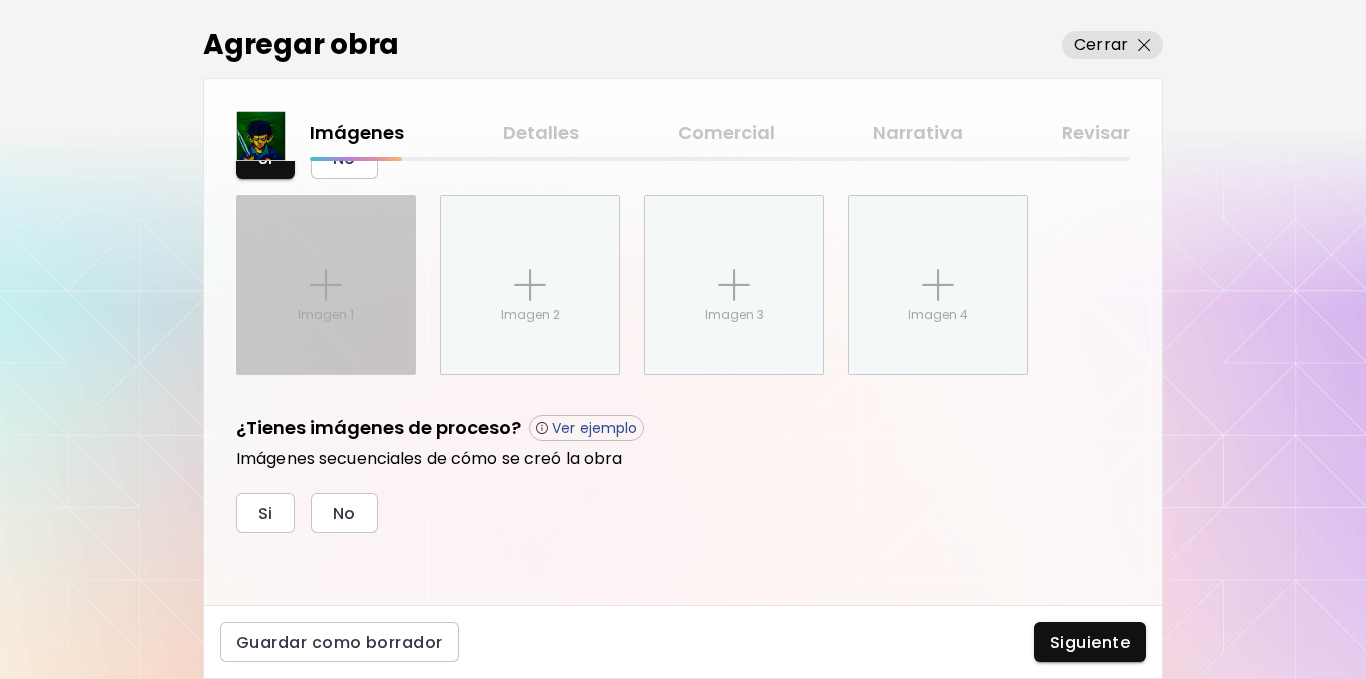 click on "Imagen 1" at bounding box center (326, 285) 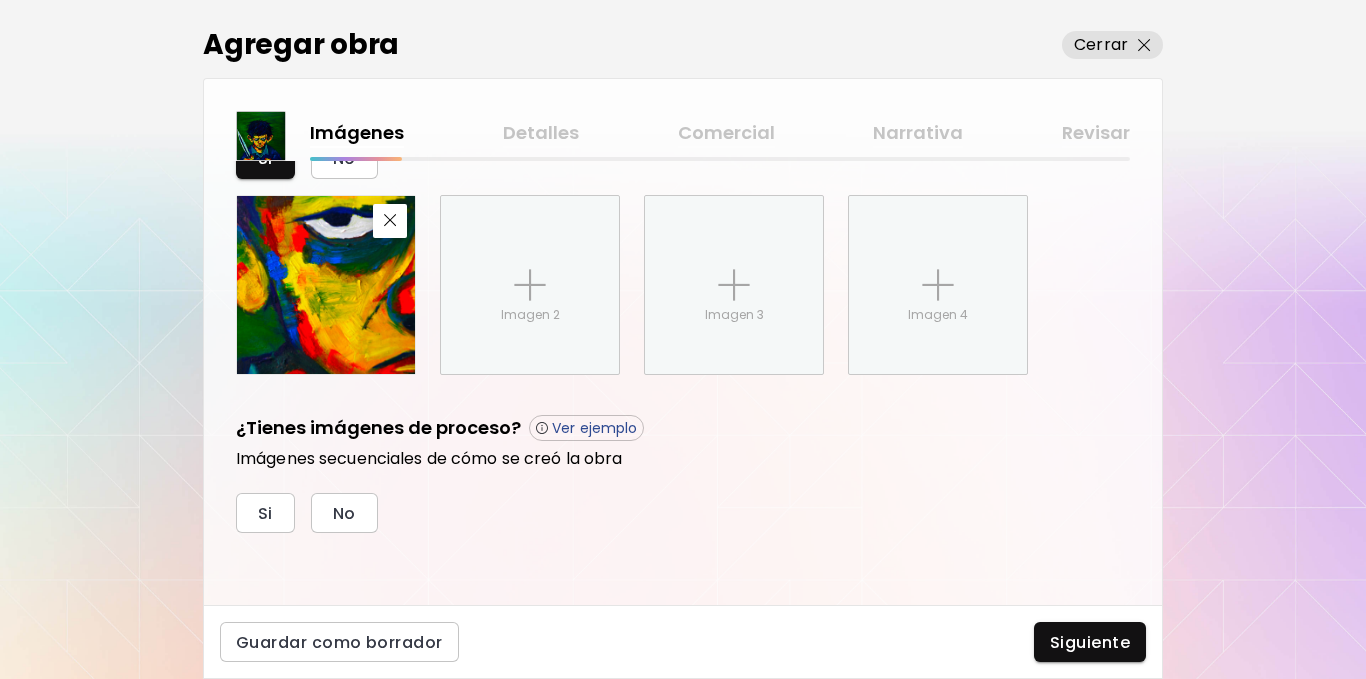 drag, startPoint x: 365, startPoint y: 278, endPoint x: 366, endPoint y: 299, distance: 21.023796 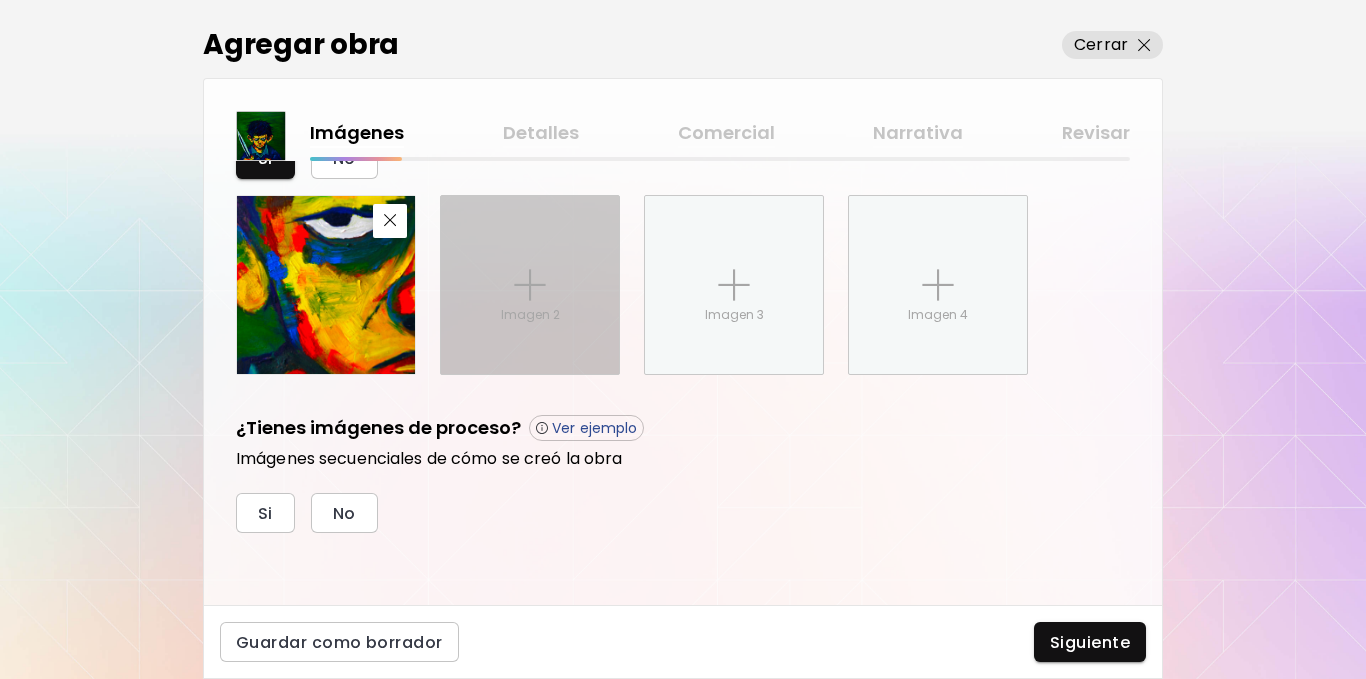 click on "Imagen 2" at bounding box center (530, 285) 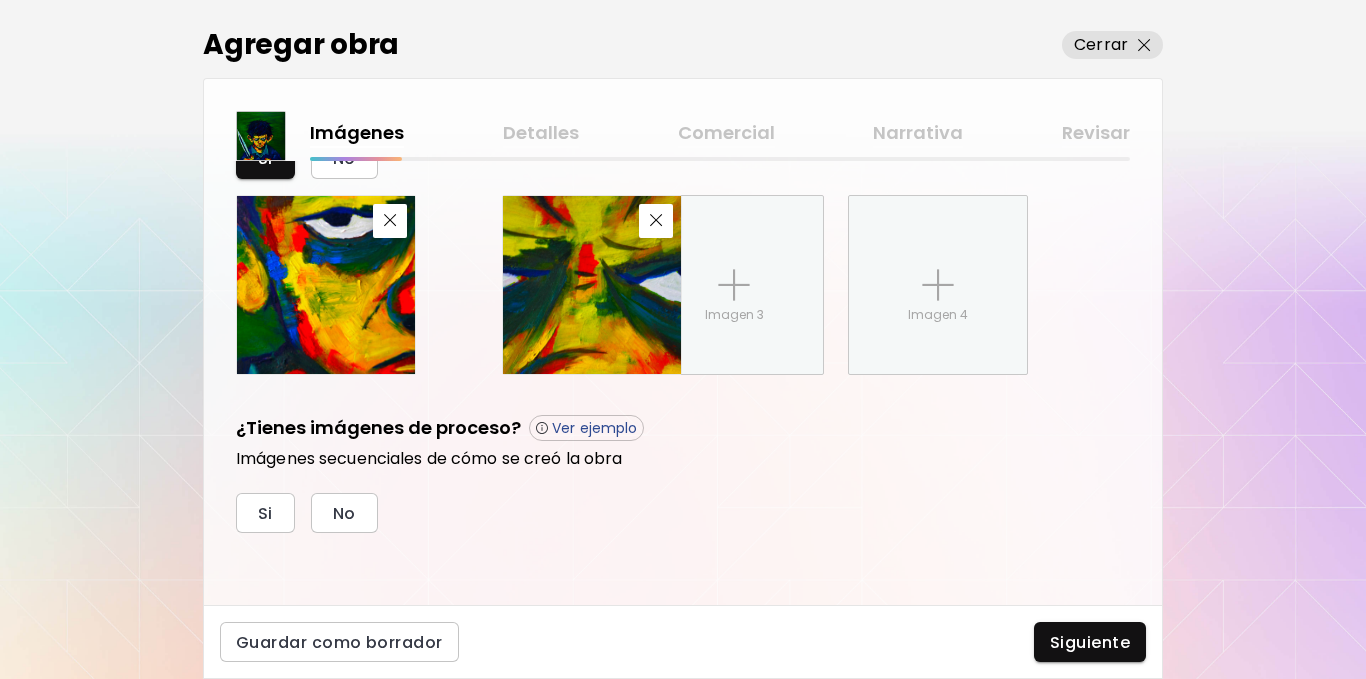 drag, startPoint x: 535, startPoint y: 285, endPoint x: 567, endPoint y: 283, distance: 32.06244 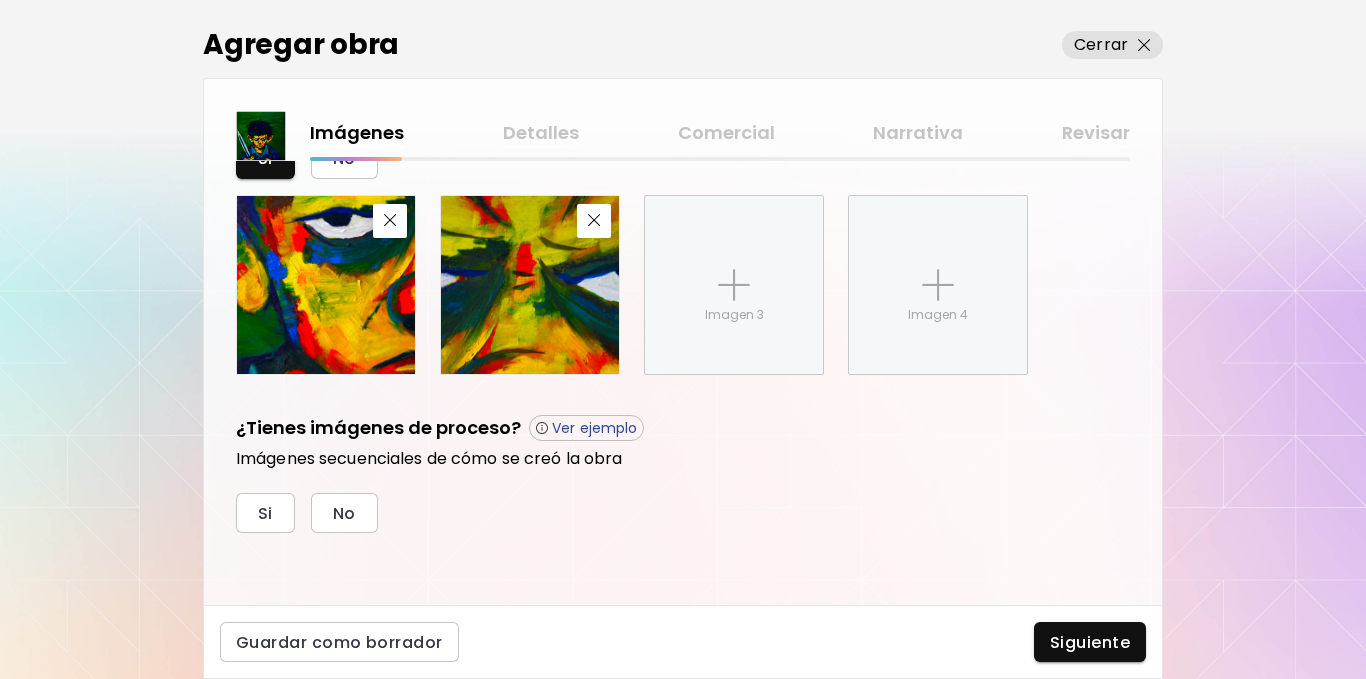 click at bounding box center [530, 285] 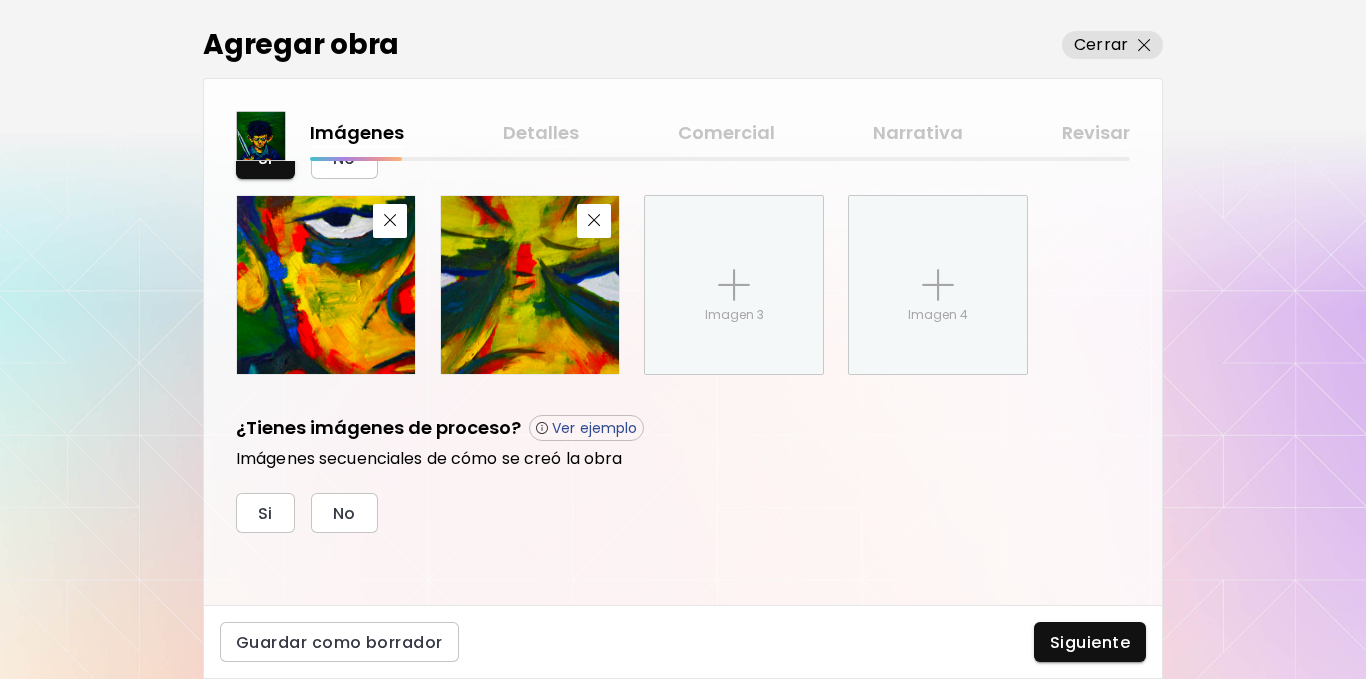click at bounding box center [530, 285] 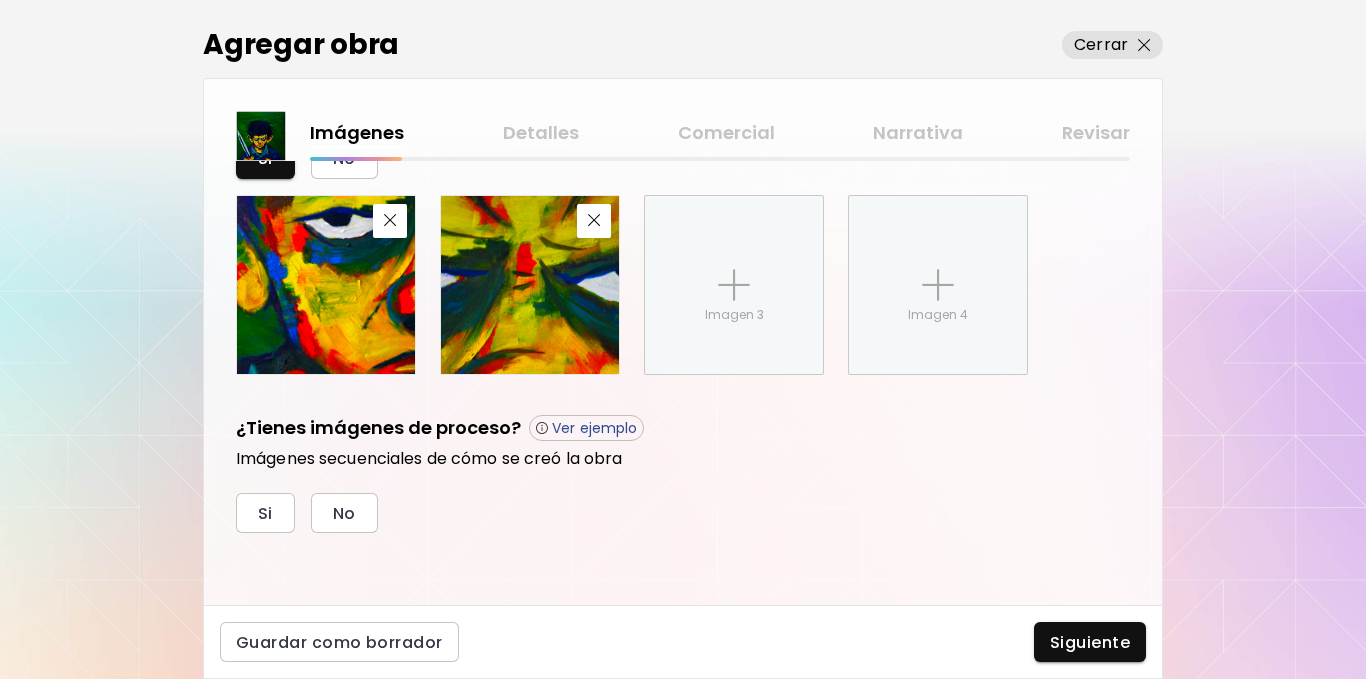 click at bounding box center [530, 285] 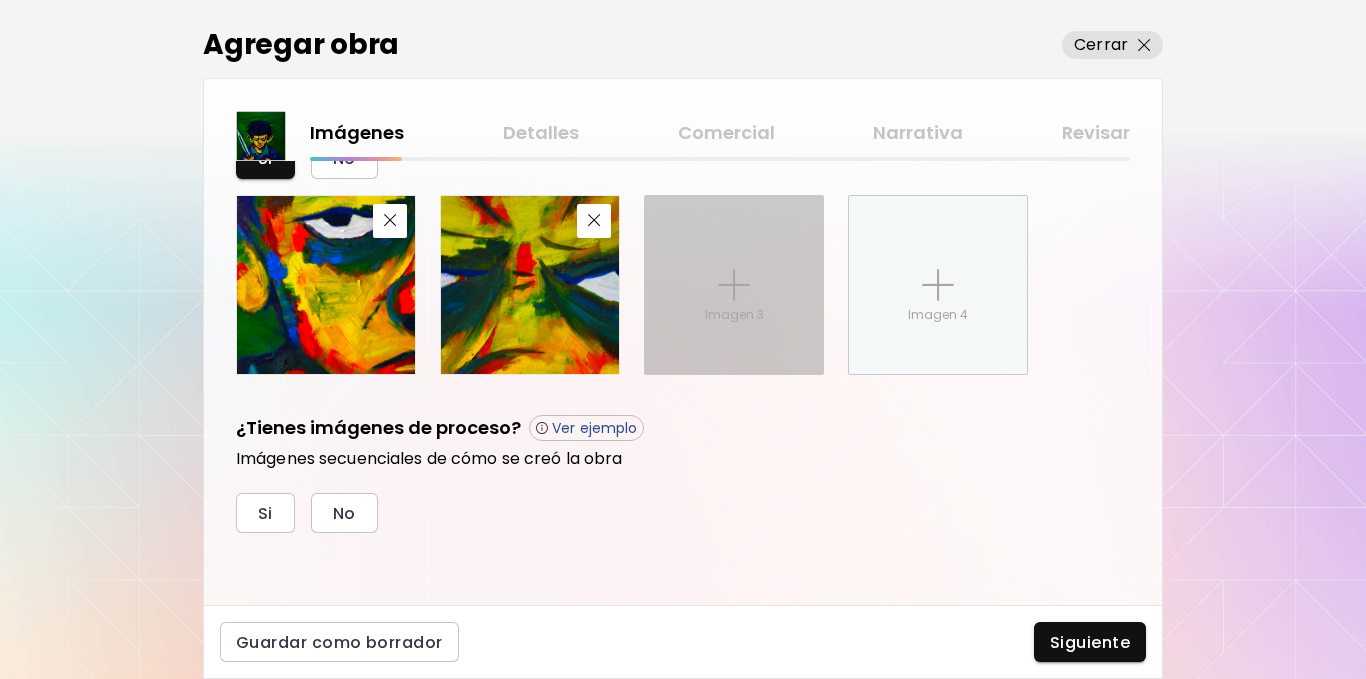 click on "Imagen 3" at bounding box center [734, 285] 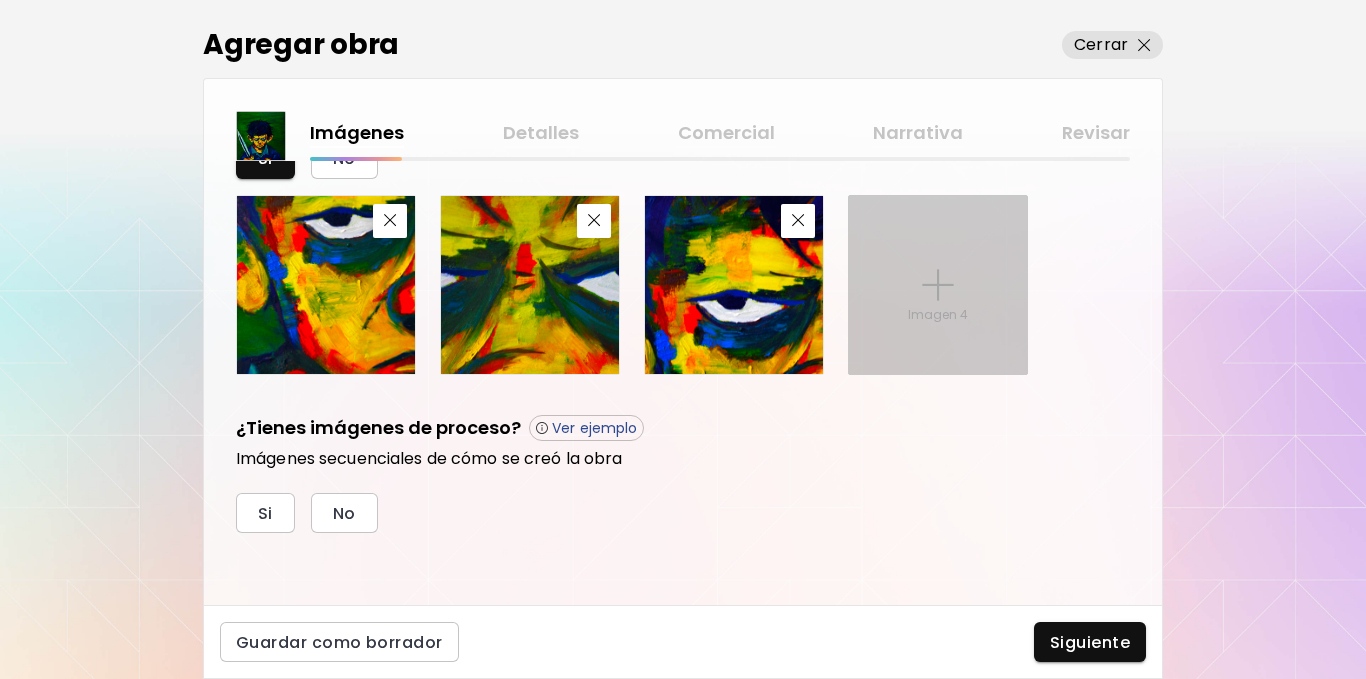 click on "Imagen 4" at bounding box center [938, 285] 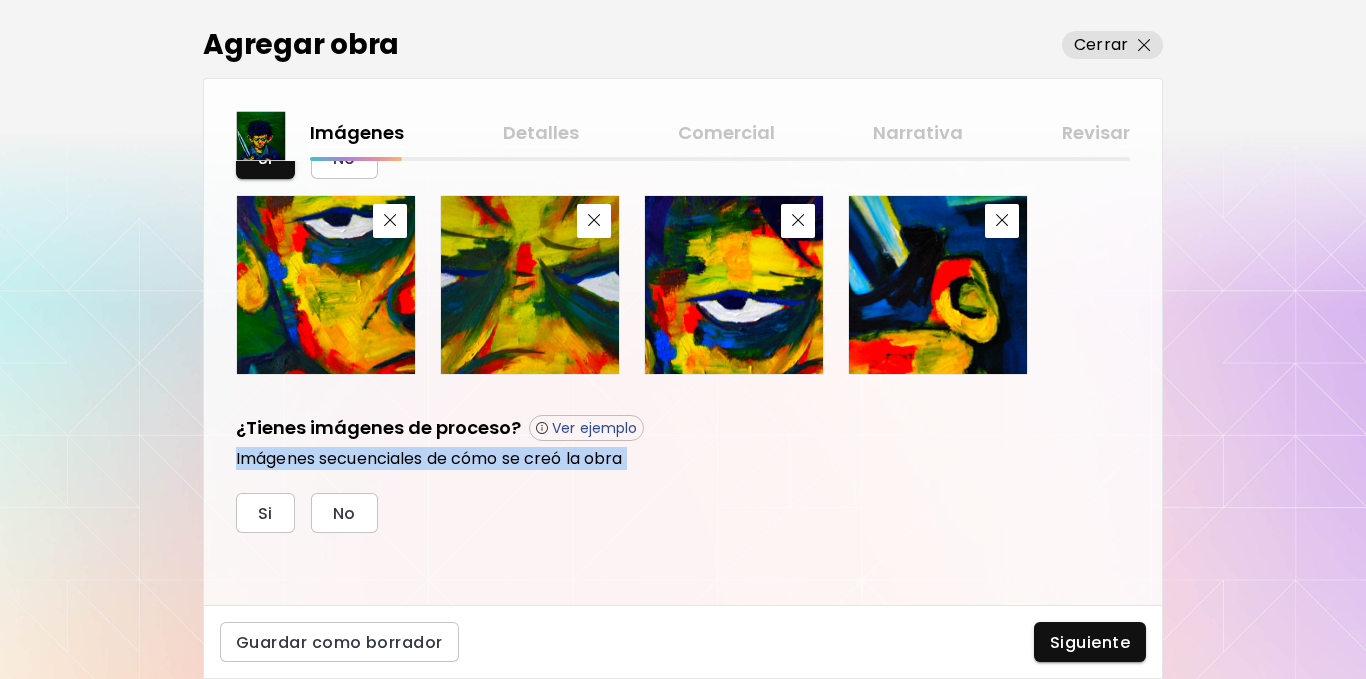 drag, startPoint x: 1166, startPoint y: 499, endPoint x: 1167, endPoint y: 375, distance: 124.004036 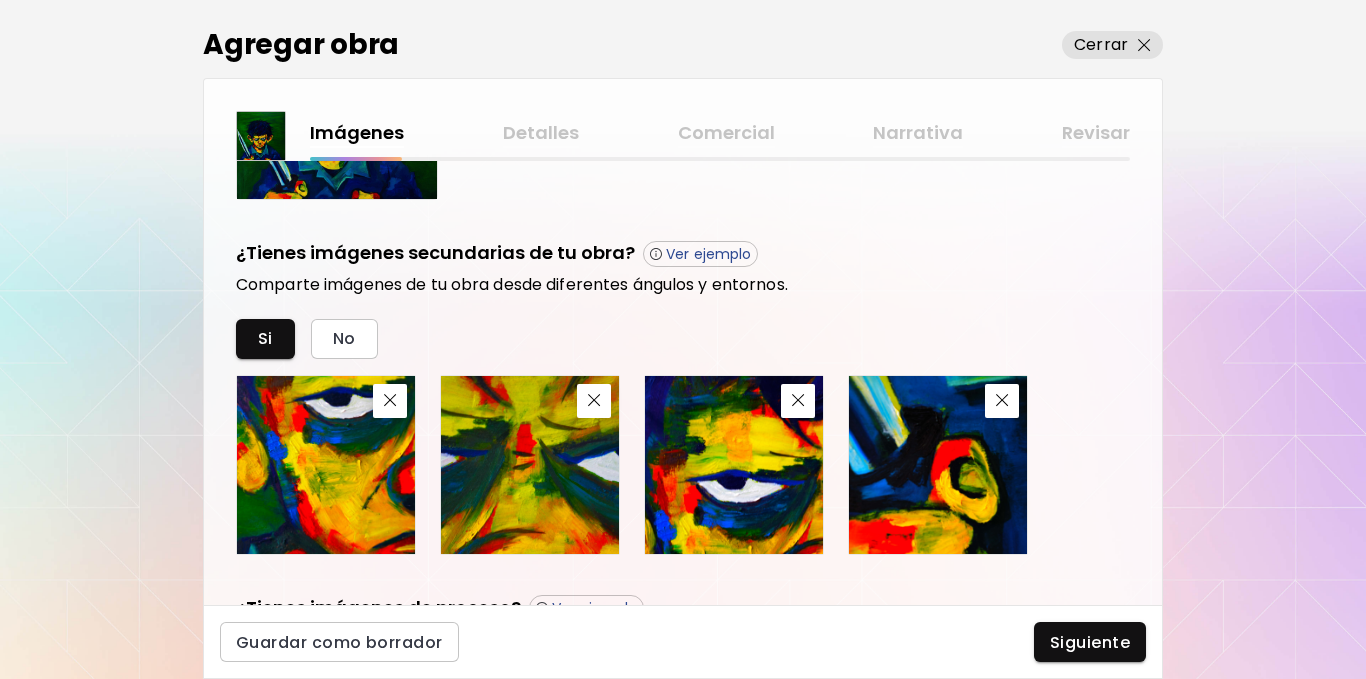 scroll, scrollTop: 619, scrollLeft: 0, axis: vertical 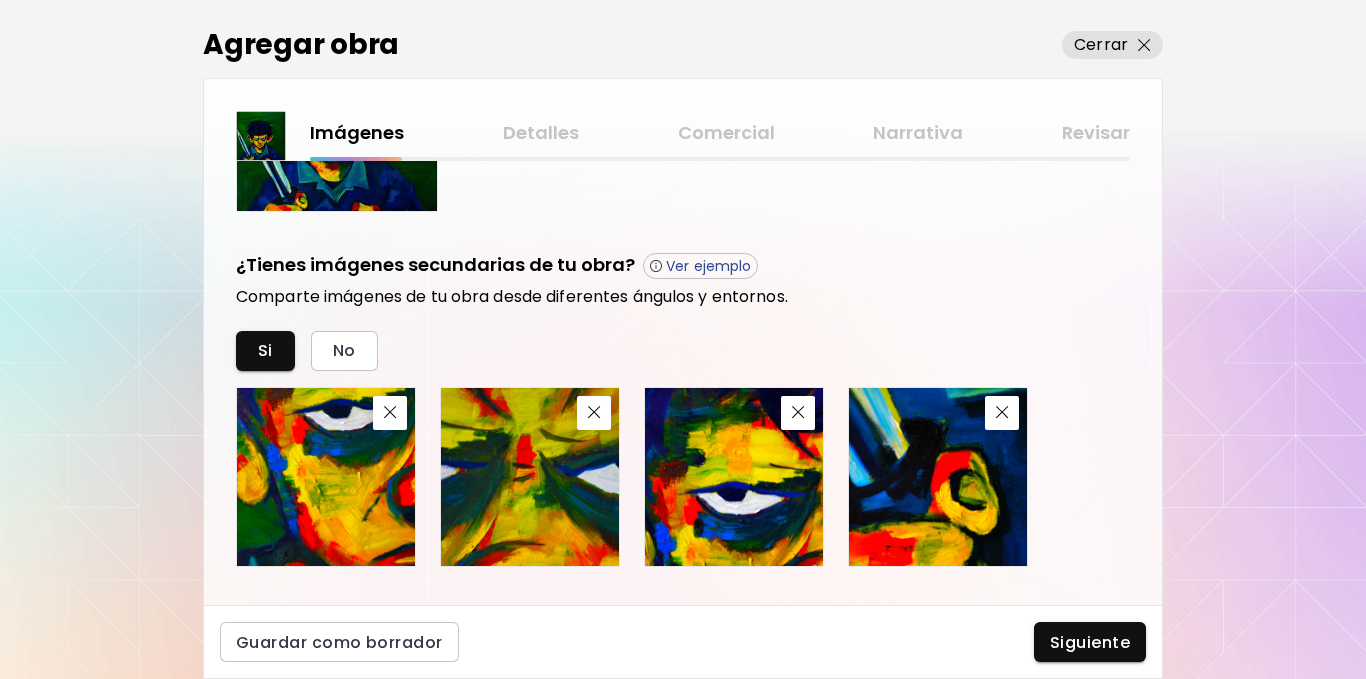 click on "Imágenes Detalles Comercial Narrativa Revisar" at bounding box center (720, 133) 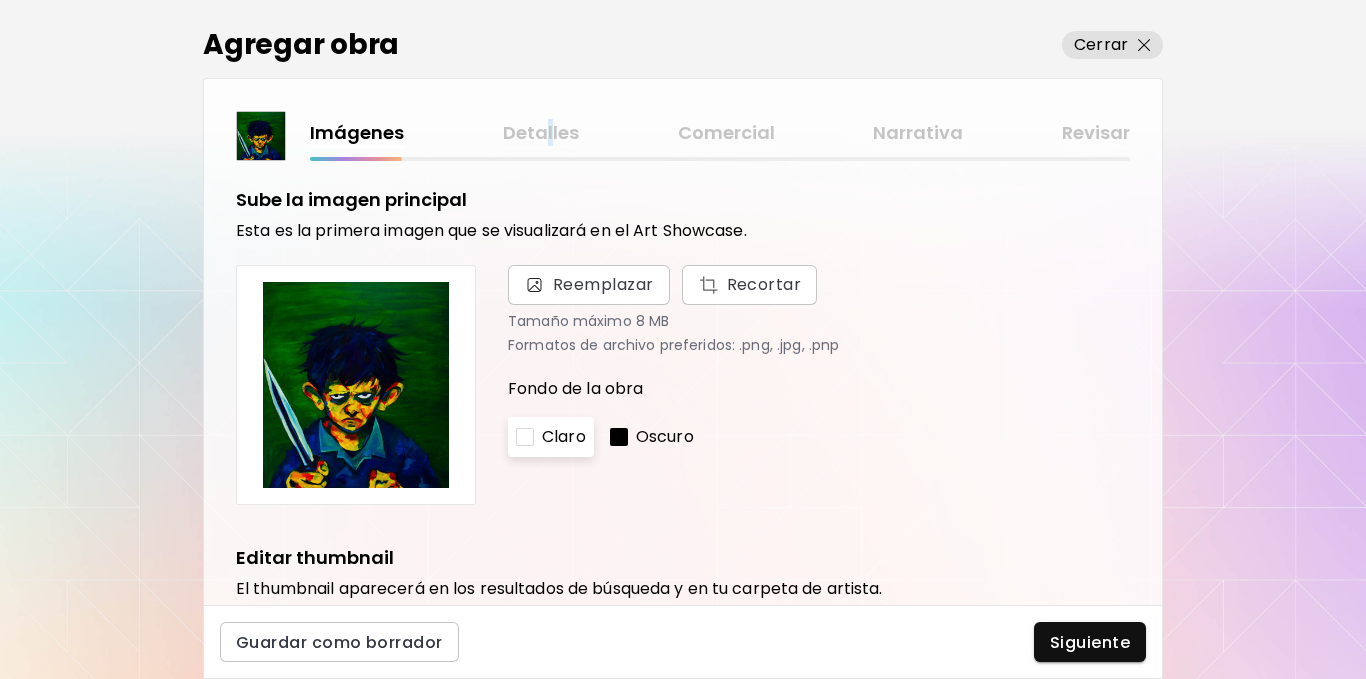 scroll, scrollTop: 0, scrollLeft: 0, axis: both 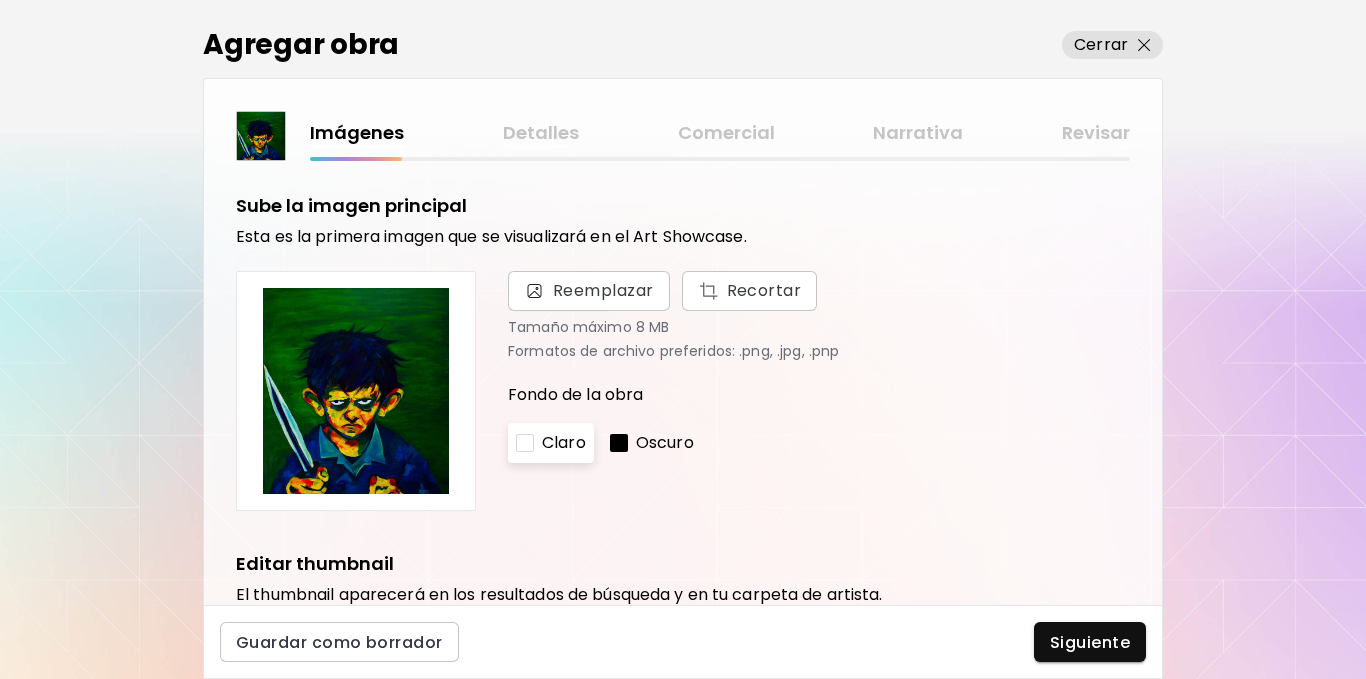 click at bounding box center [619, 443] 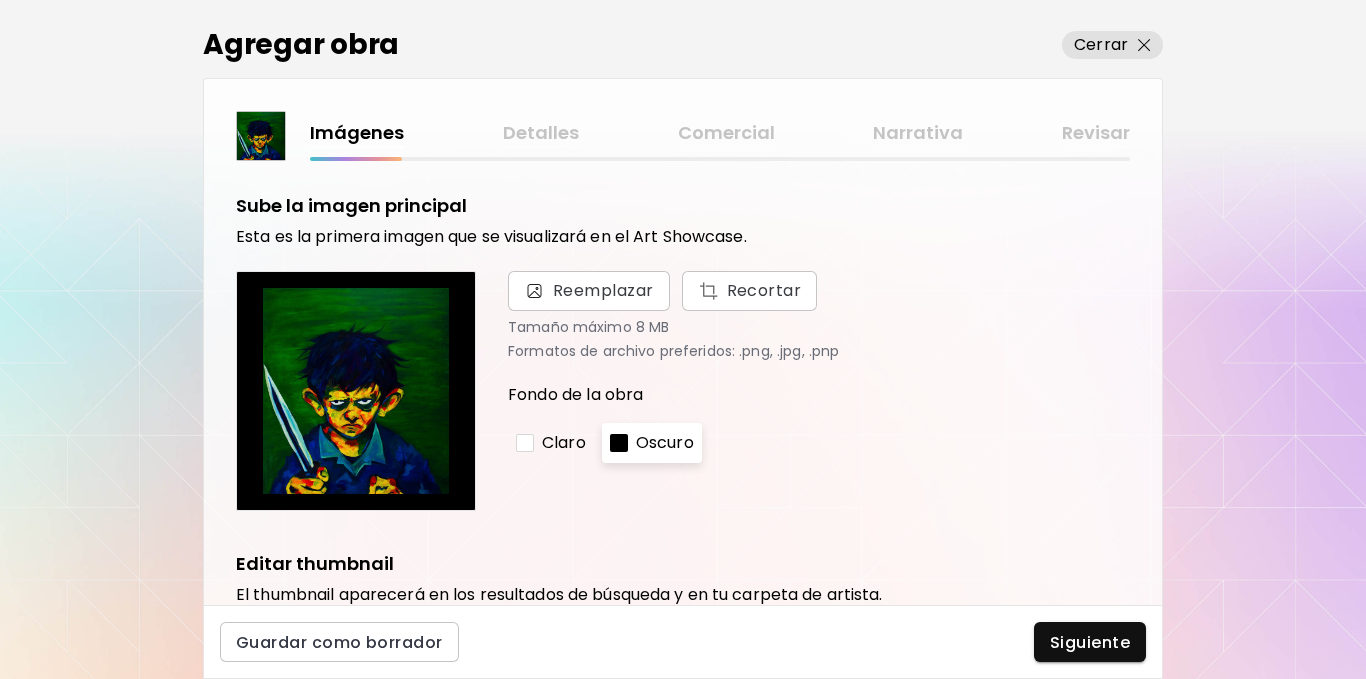 click on "Claro" at bounding box center [564, 443] 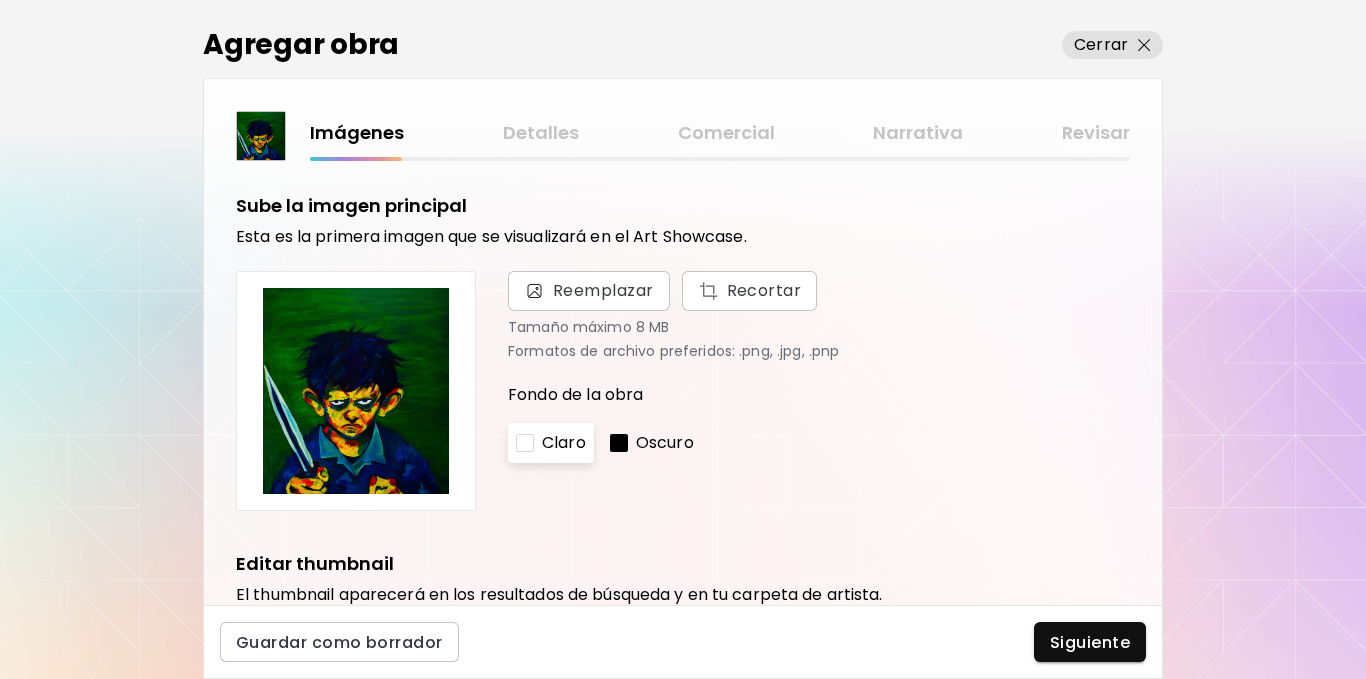 click at bounding box center [356, 391] 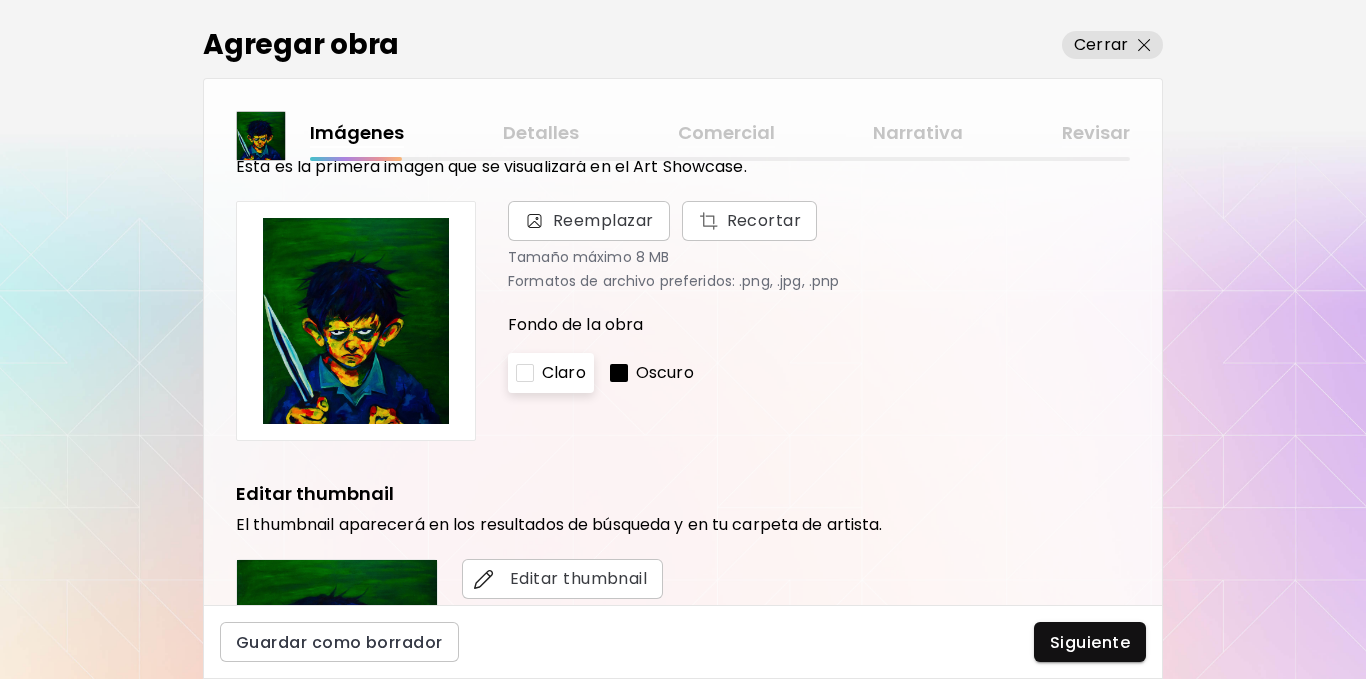 scroll, scrollTop: 0, scrollLeft: 0, axis: both 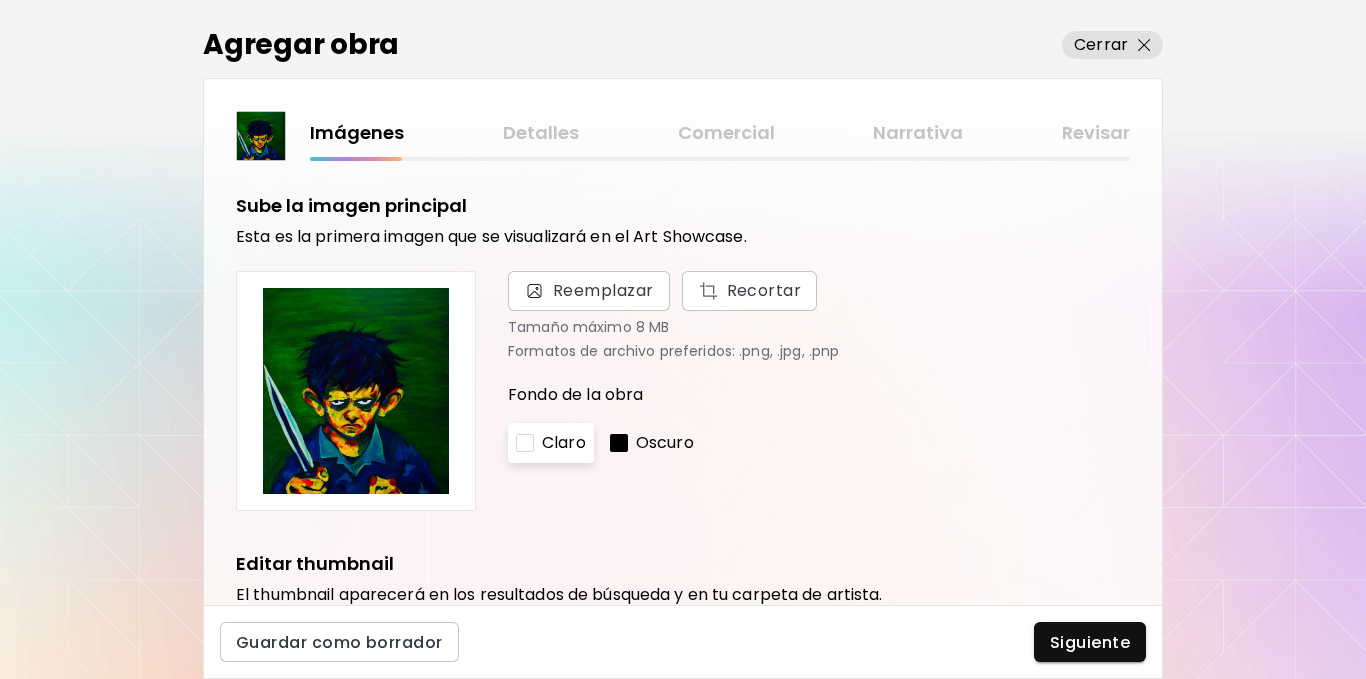 click at bounding box center [356, 391] 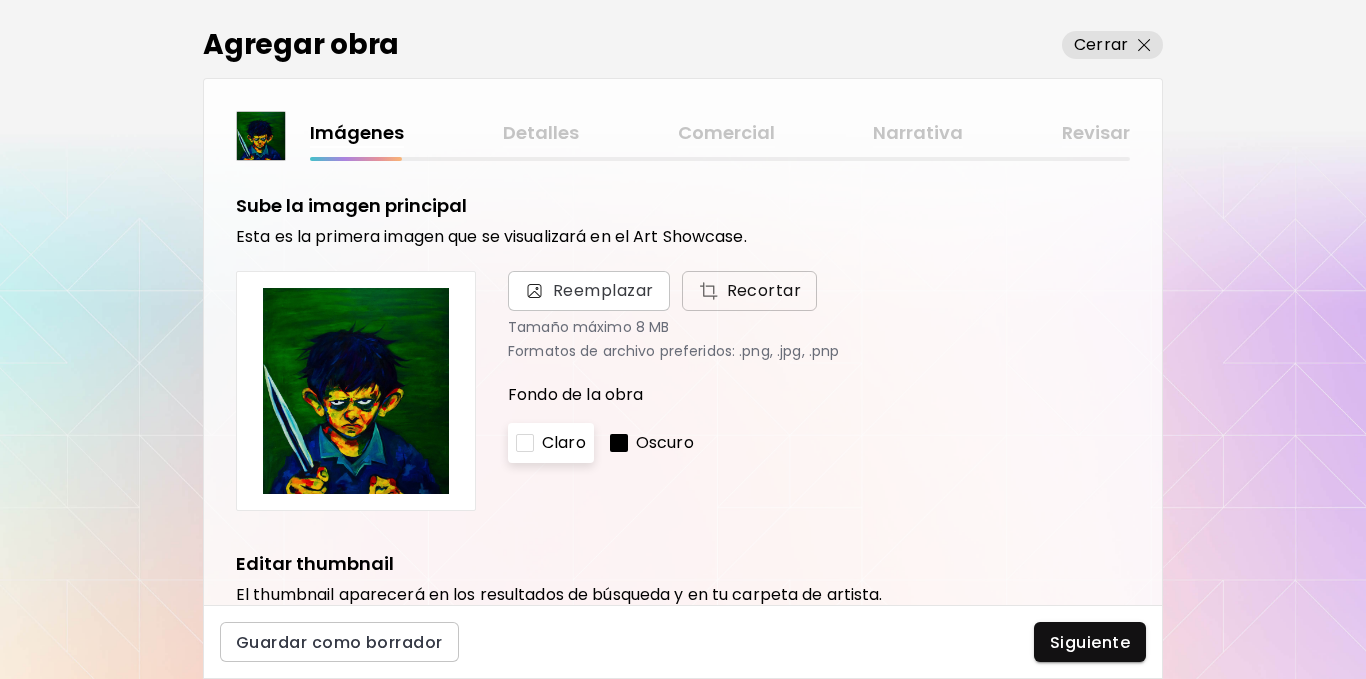 click at bounding box center (708, 291) 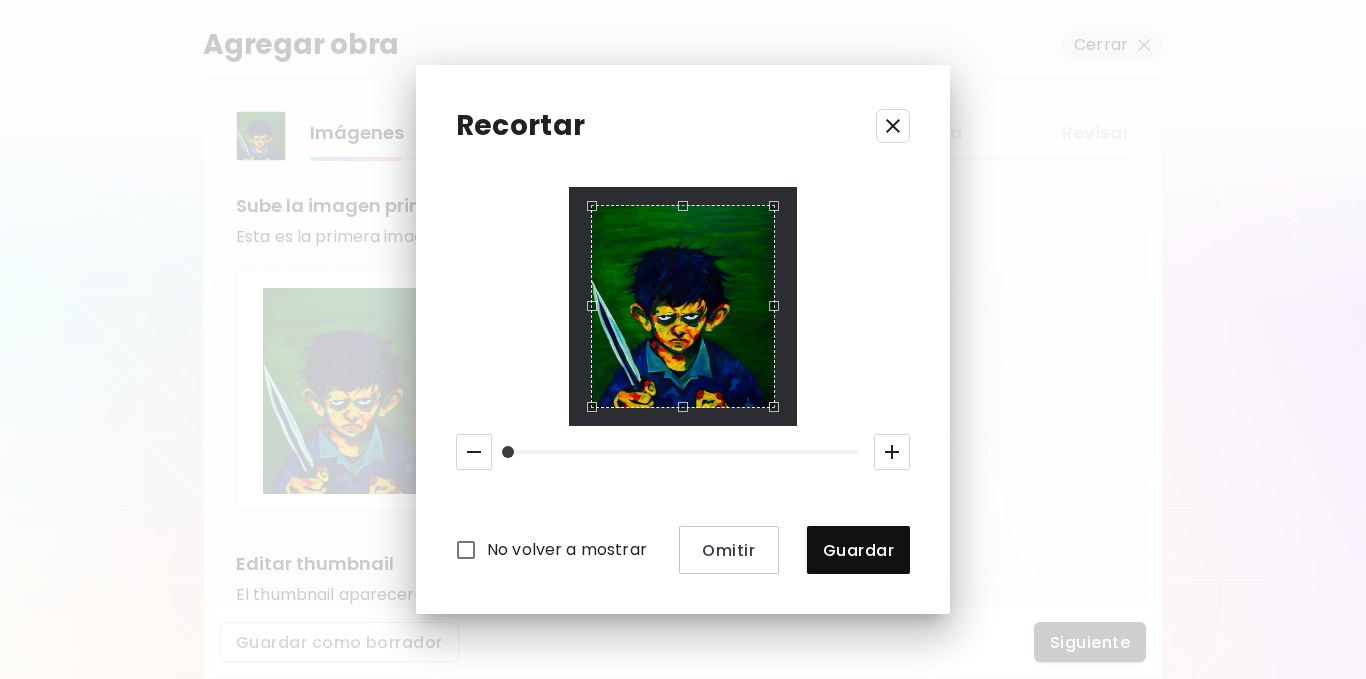 click on "No volver a mostrar Omitir Guardar" at bounding box center (683, 381) 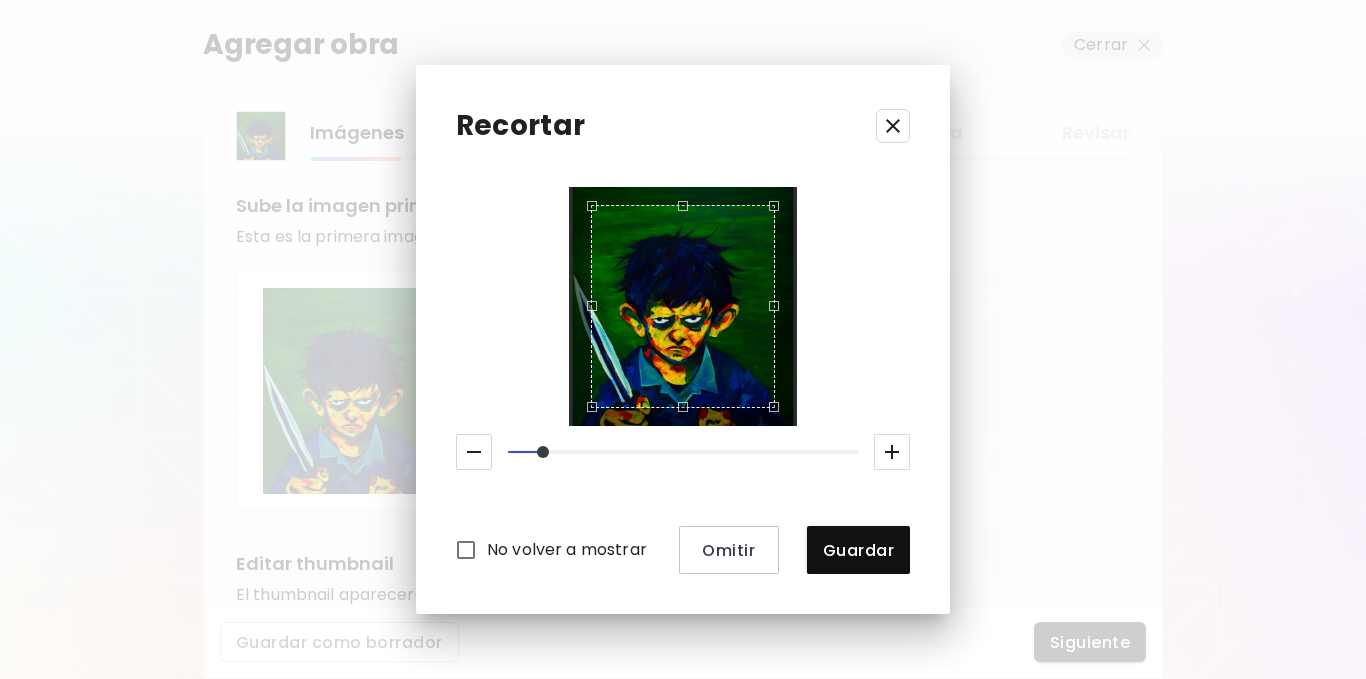 drag, startPoint x: 513, startPoint y: 454, endPoint x: 547, endPoint y: 451, distance: 34.132095 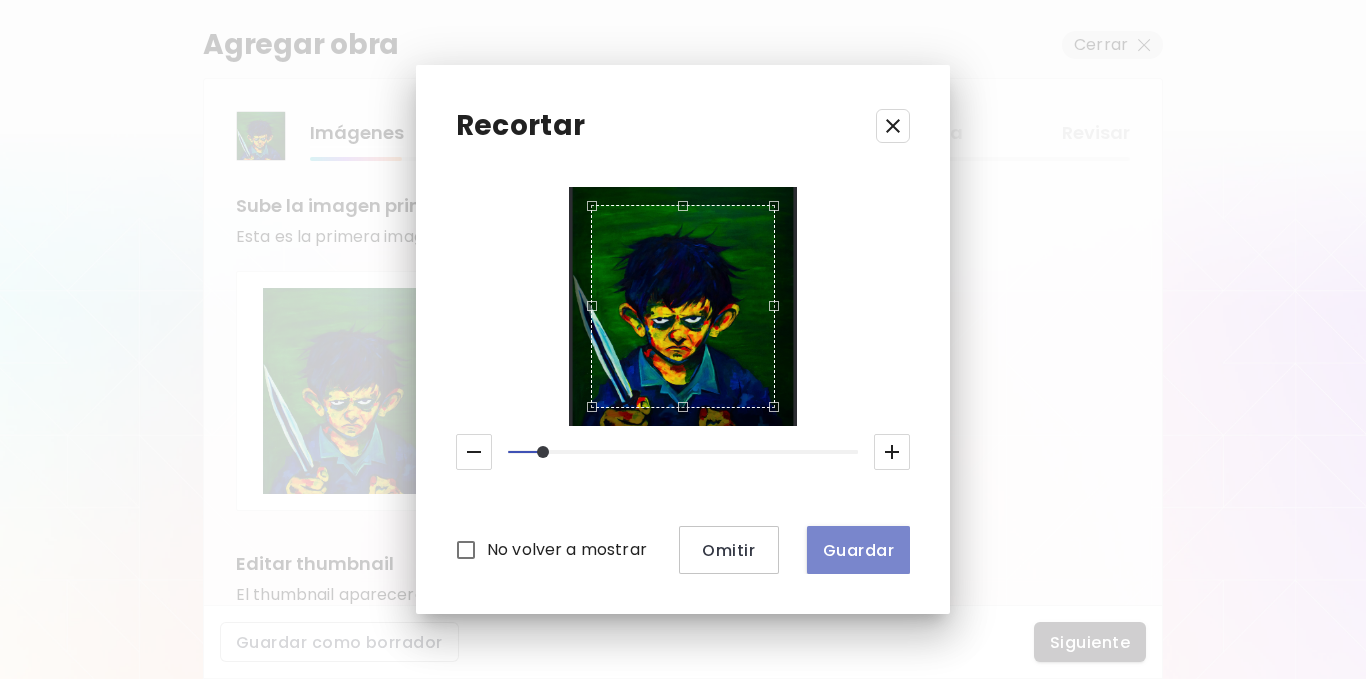 click on "Guardar" at bounding box center [858, 550] 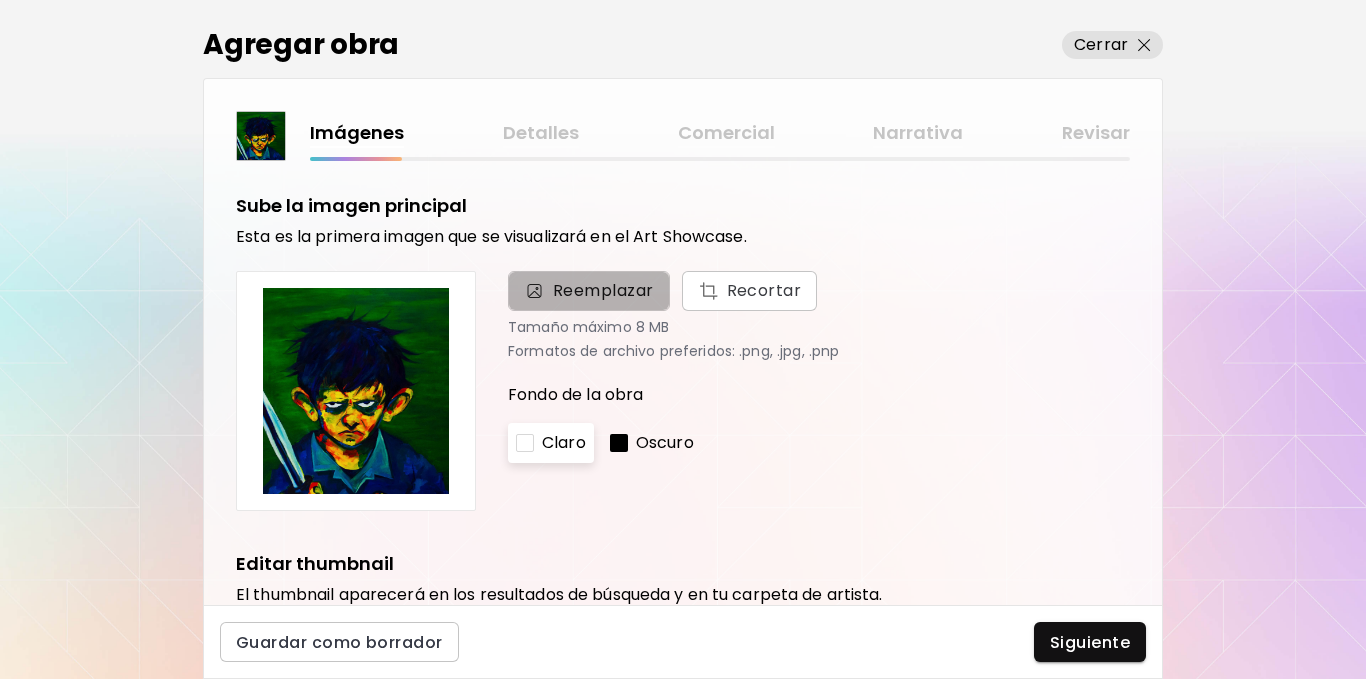 click on "Reemplazar" at bounding box center [589, 291] 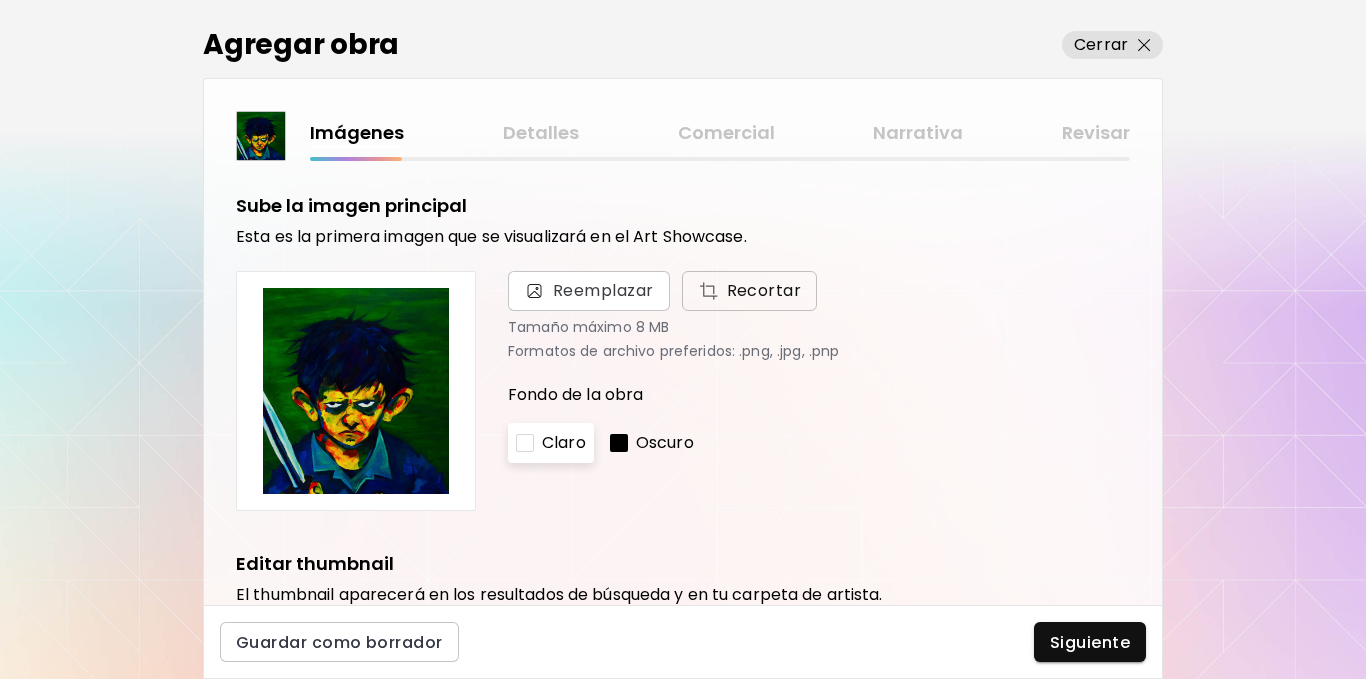 click at bounding box center [708, 291] 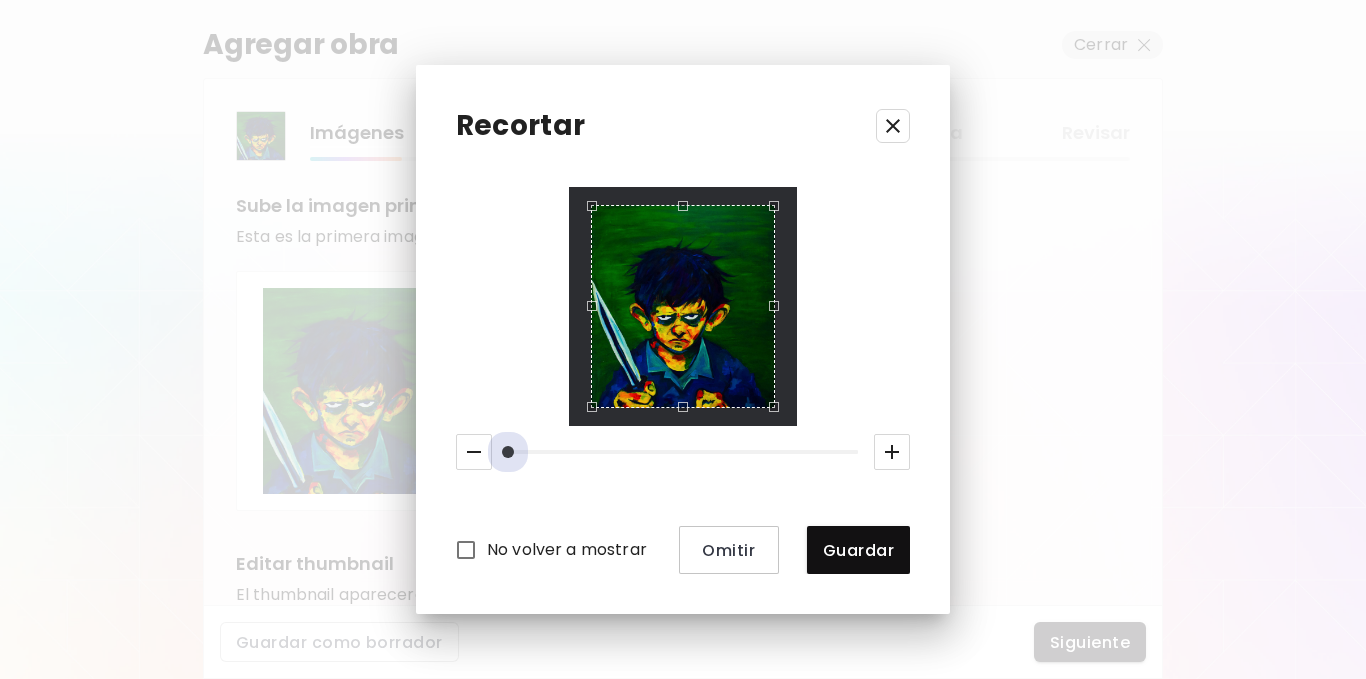 drag, startPoint x: 543, startPoint y: 451, endPoint x: 463, endPoint y: 451, distance: 80 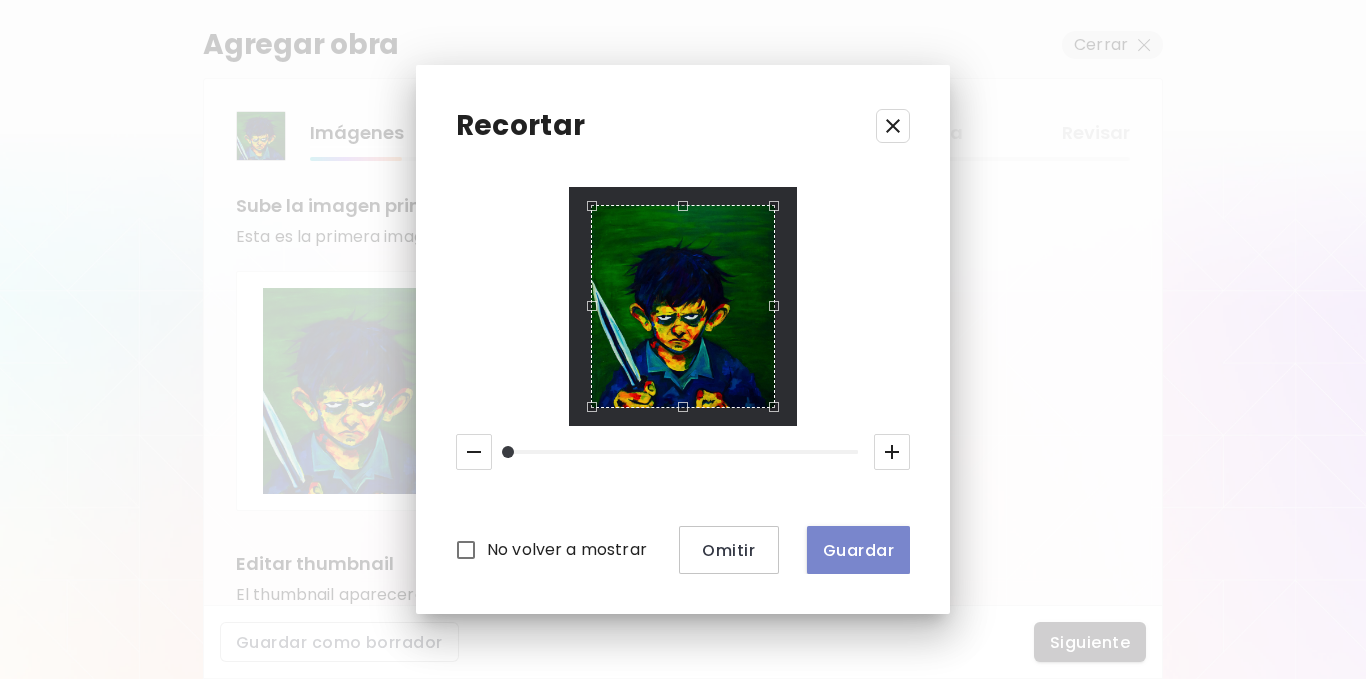 click on "Guardar" at bounding box center (858, 550) 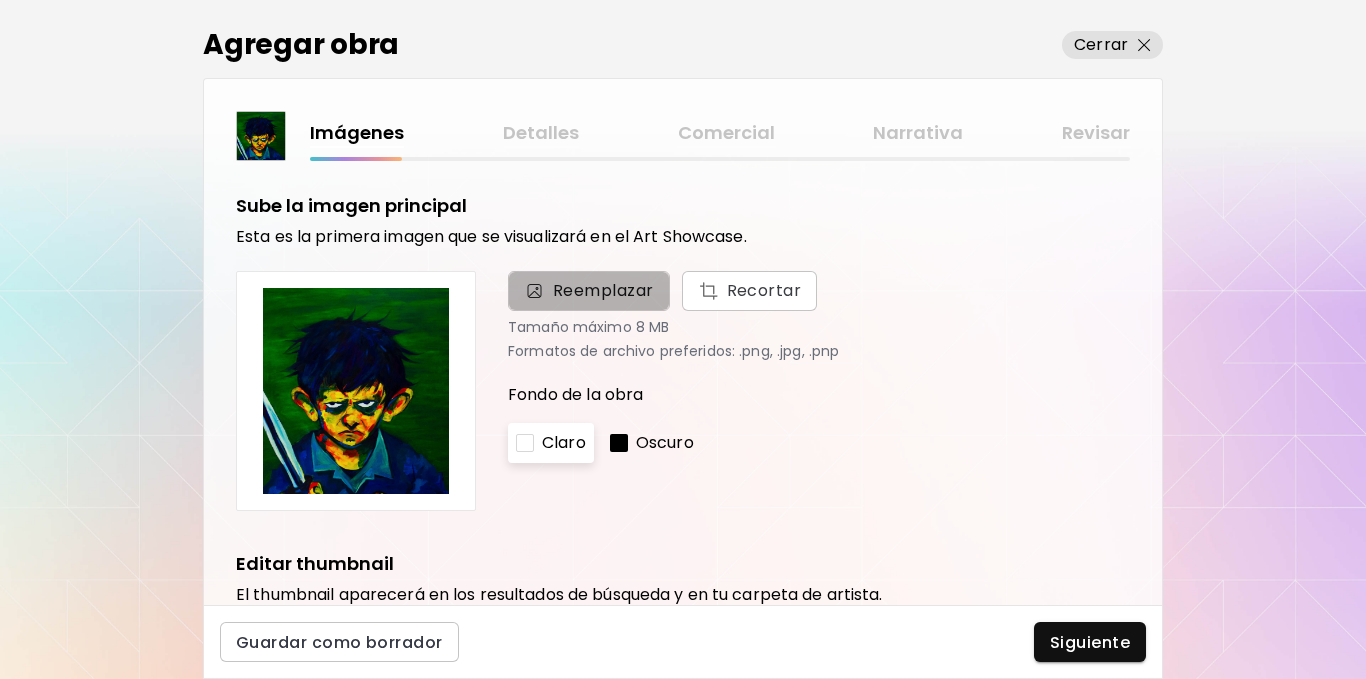 click on "Reemplazar" at bounding box center [603, 291] 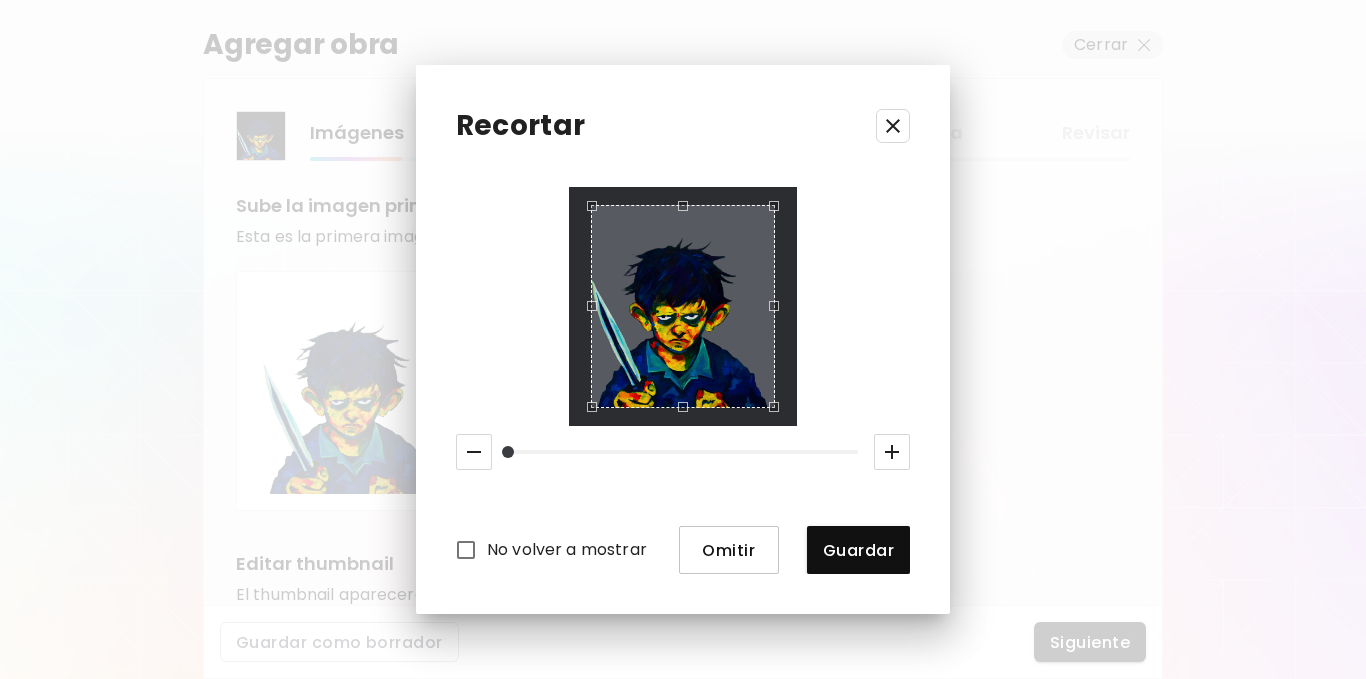 click on "Omitir" at bounding box center [729, 550] 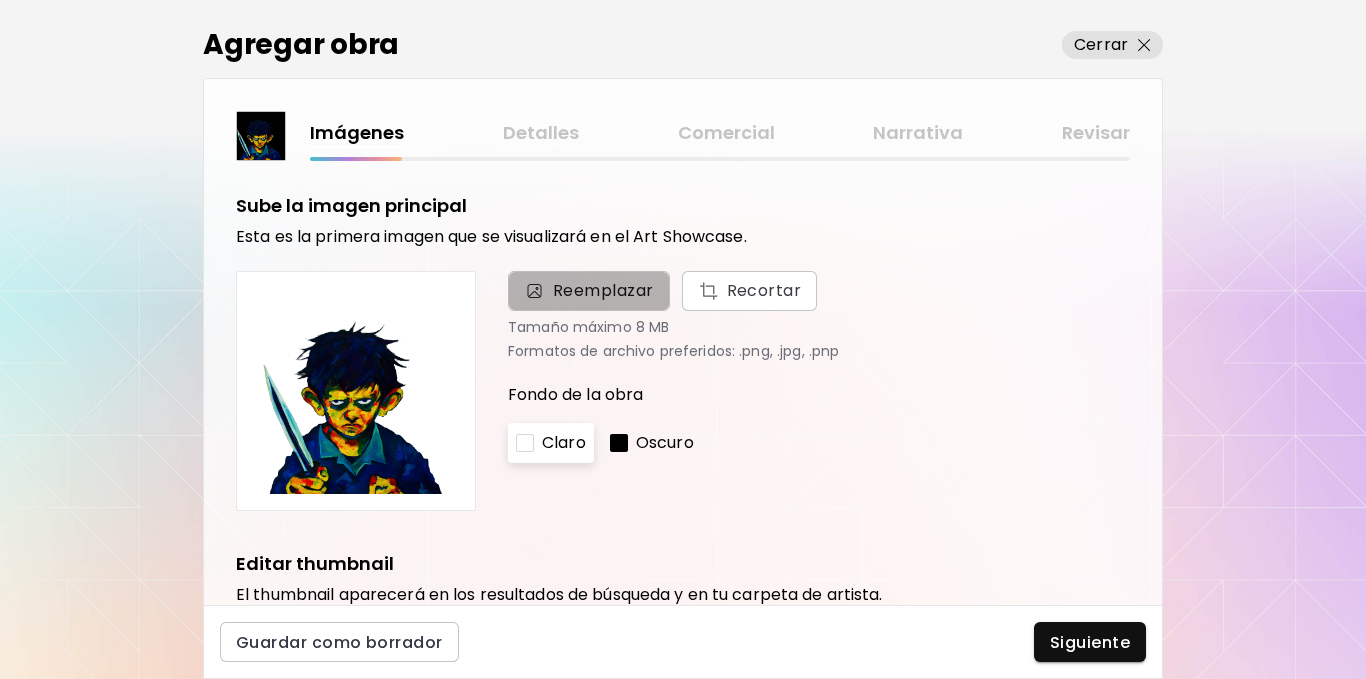 click on "Reemplazar" at bounding box center (603, 291) 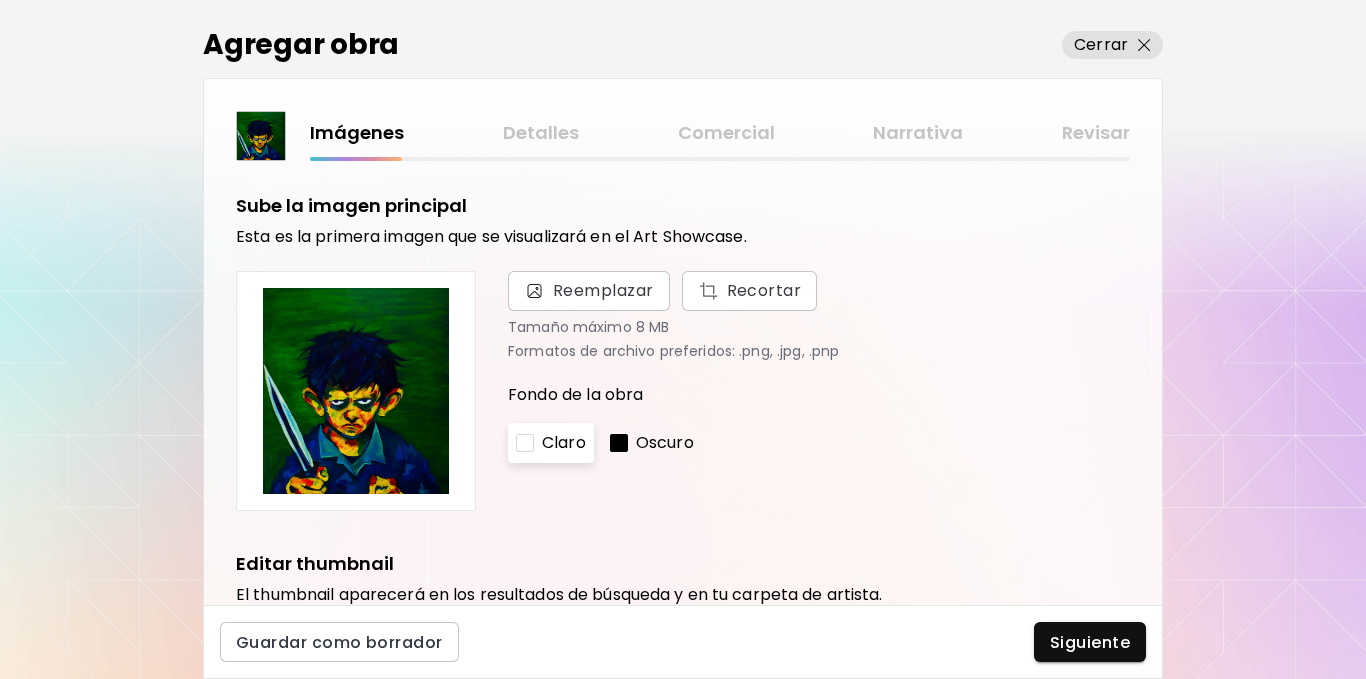 scroll, scrollTop: 0, scrollLeft: 0, axis: both 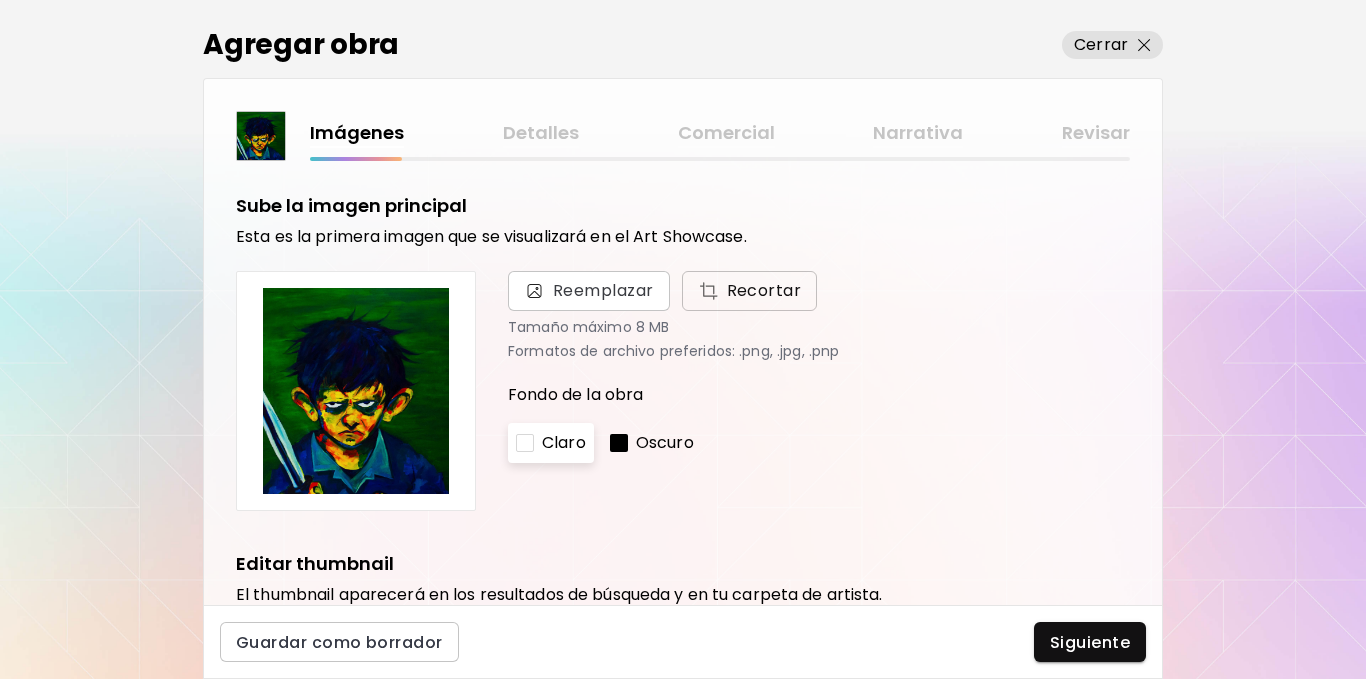 click on "Recortar" at bounding box center [750, 291] 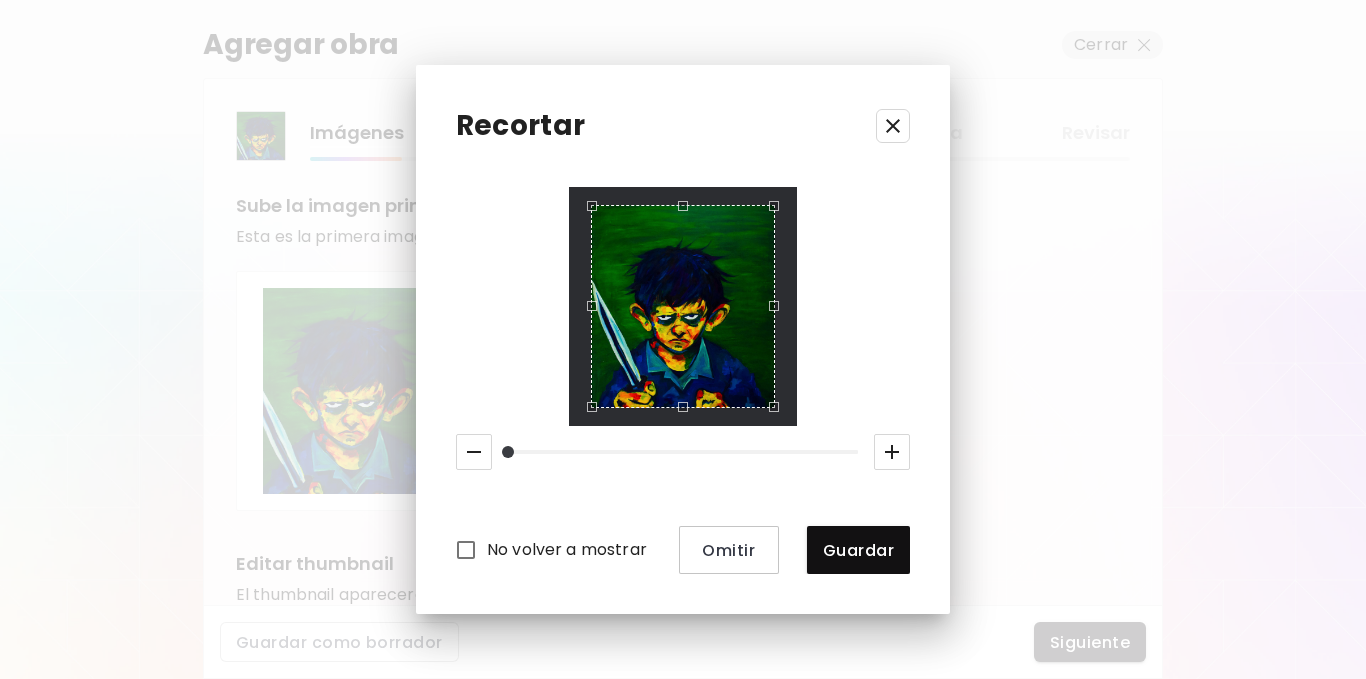 click on "No volver a mostrar Omitir Guardar" at bounding box center [683, 381] 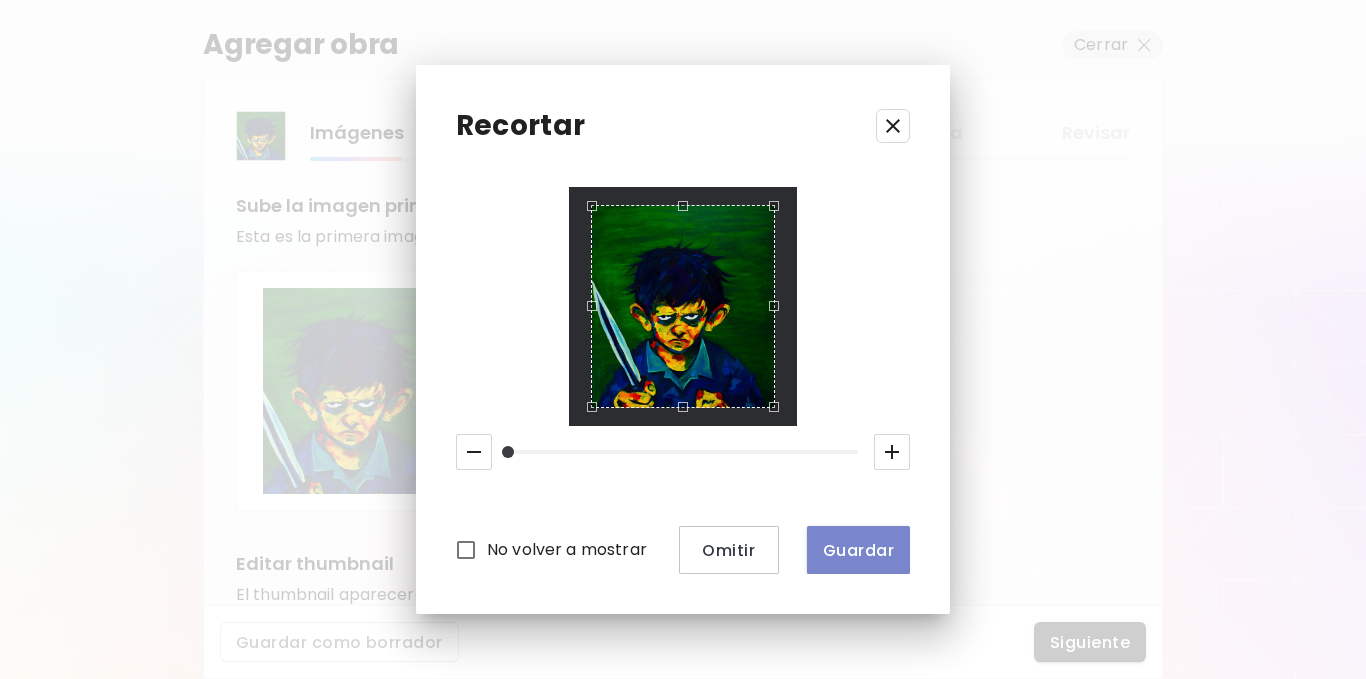 click on "Guardar" at bounding box center [858, 550] 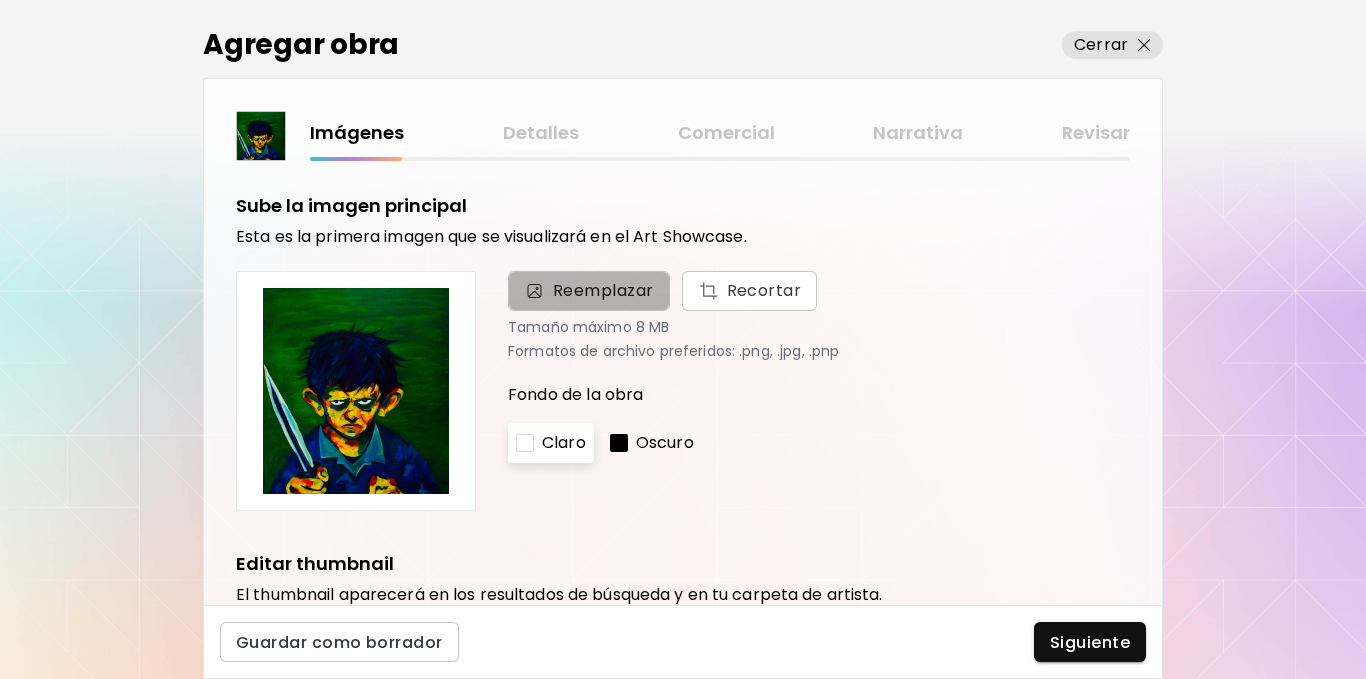 click on "Reemplazar" at bounding box center [589, 291] 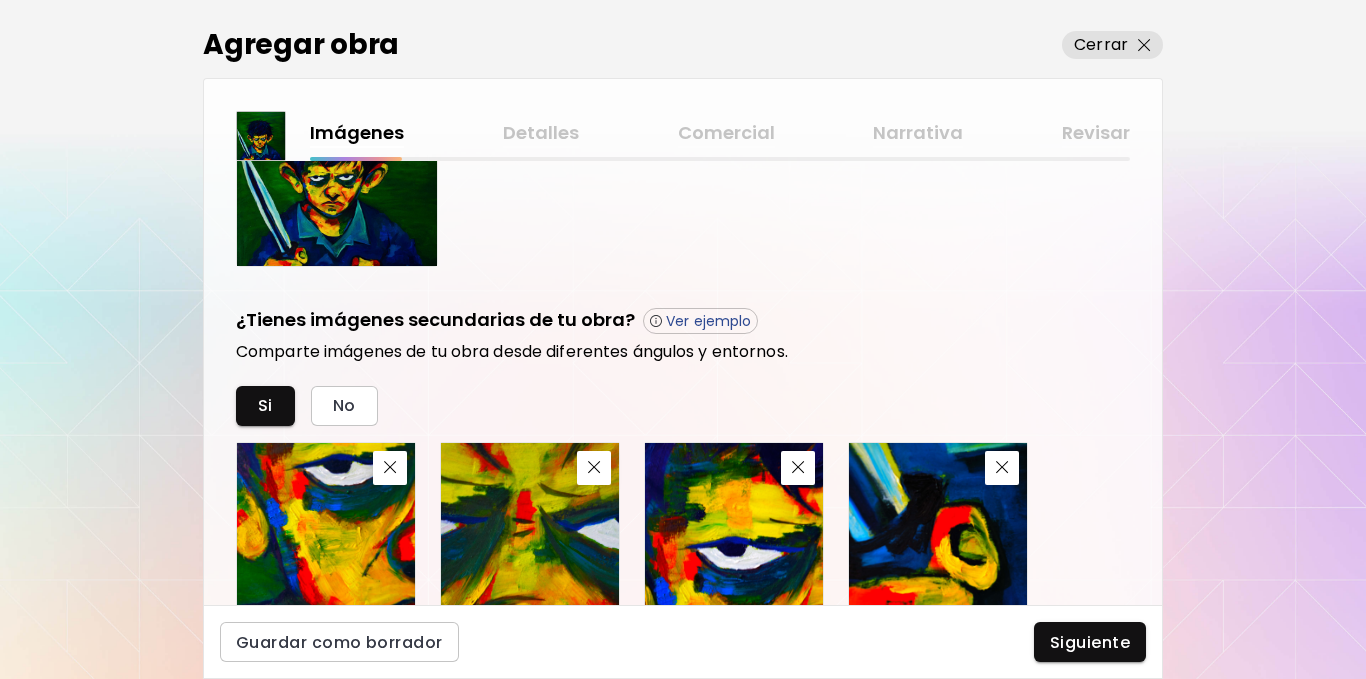 scroll, scrollTop: 811, scrollLeft: 0, axis: vertical 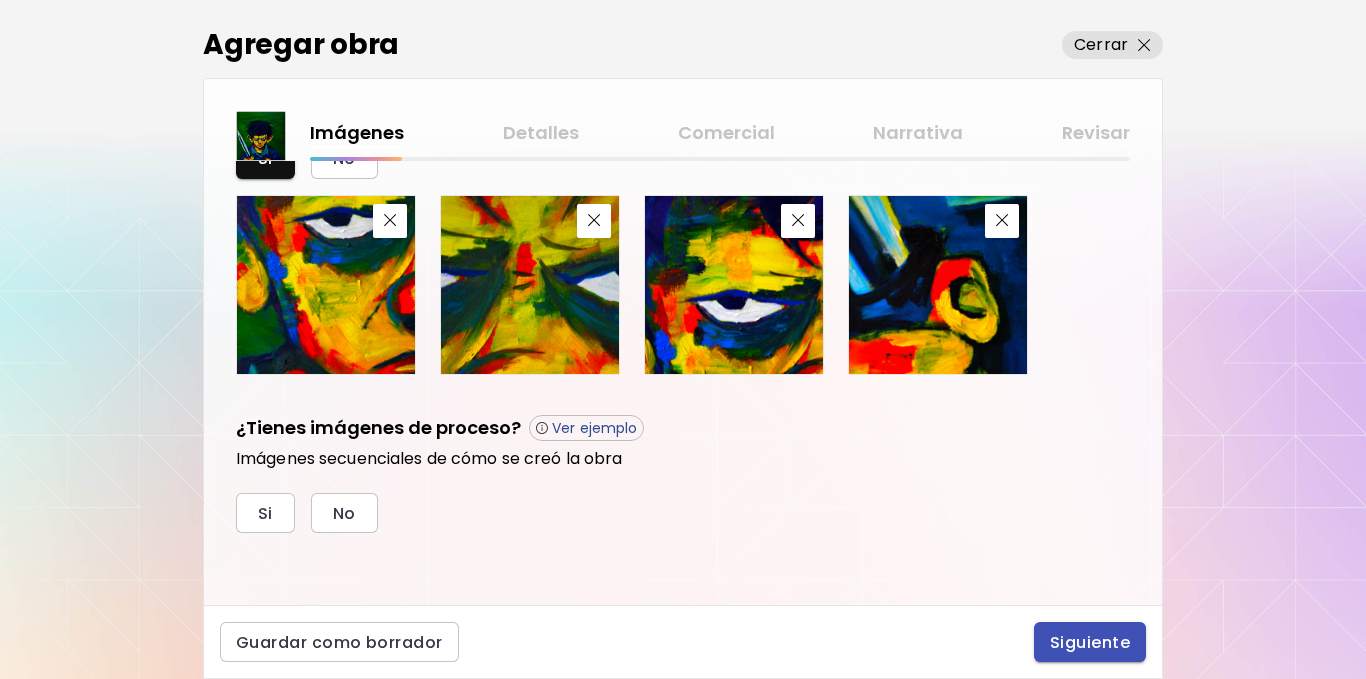 click on "Siguiente" at bounding box center [1090, 642] 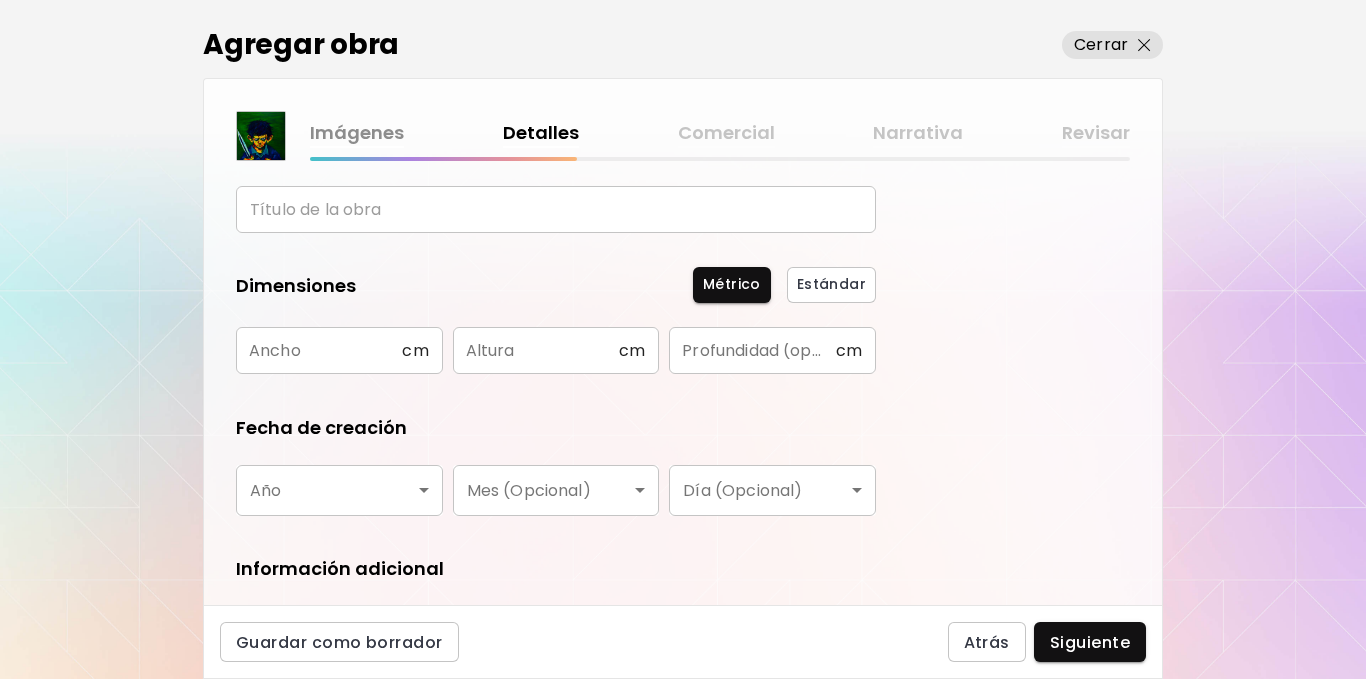 scroll, scrollTop: 138, scrollLeft: 0, axis: vertical 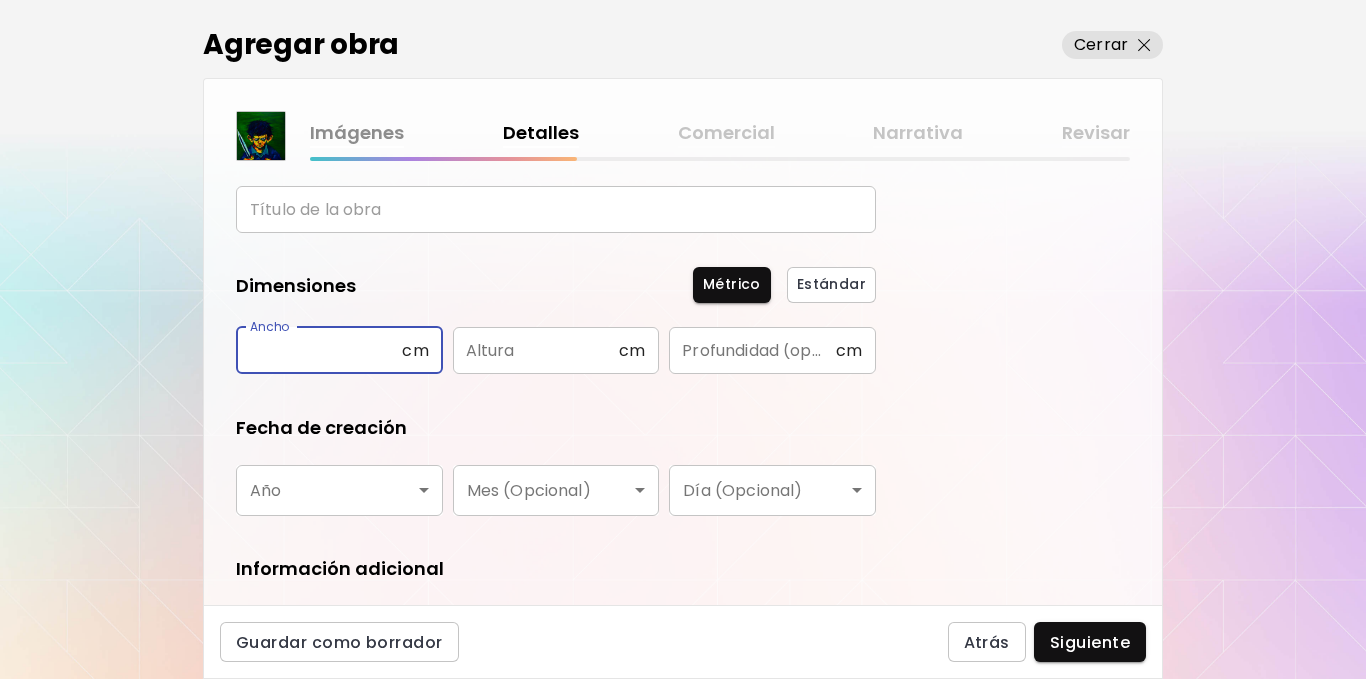 click at bounding box center [319, 350] 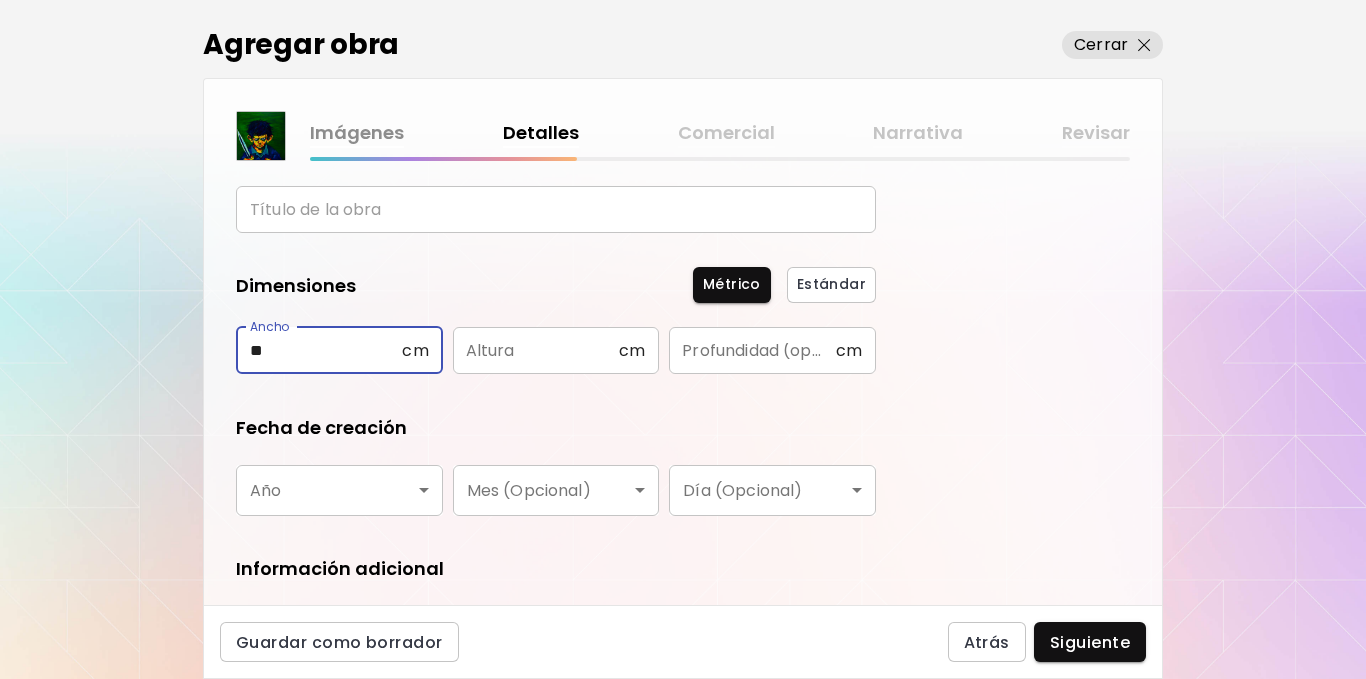type on "**" 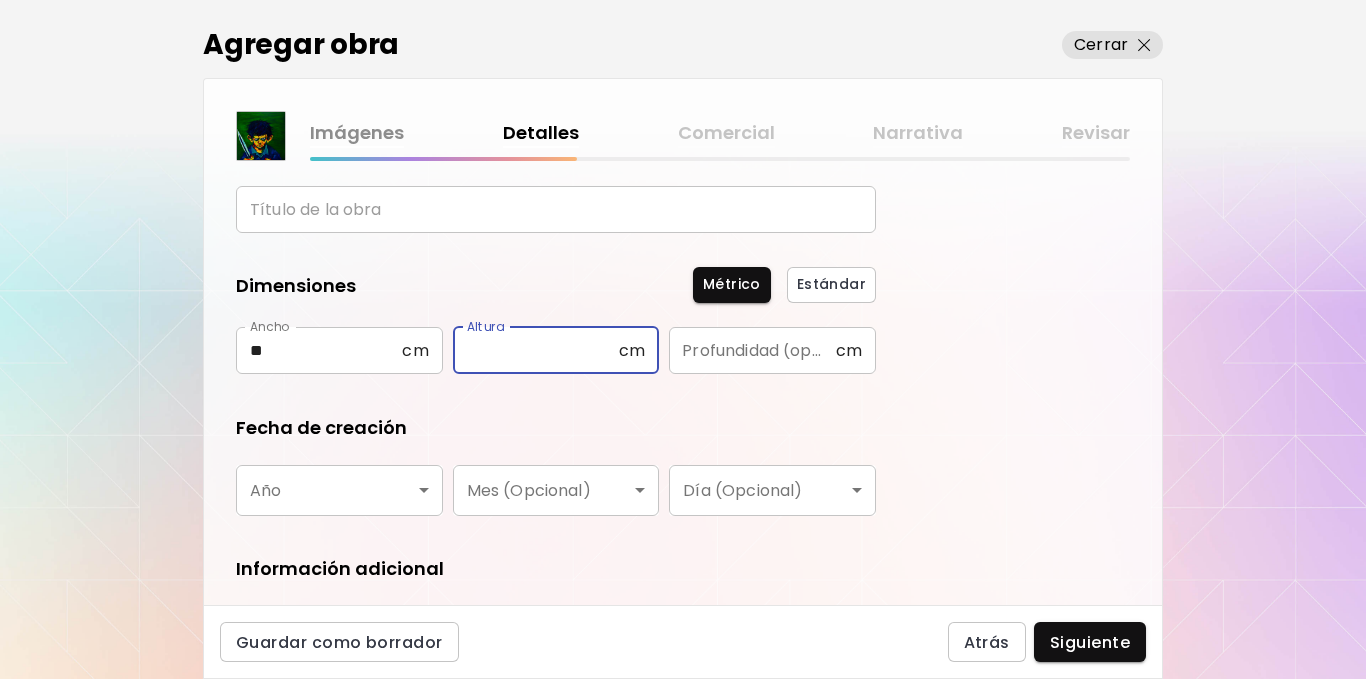 click at bounding box center (536, 350) 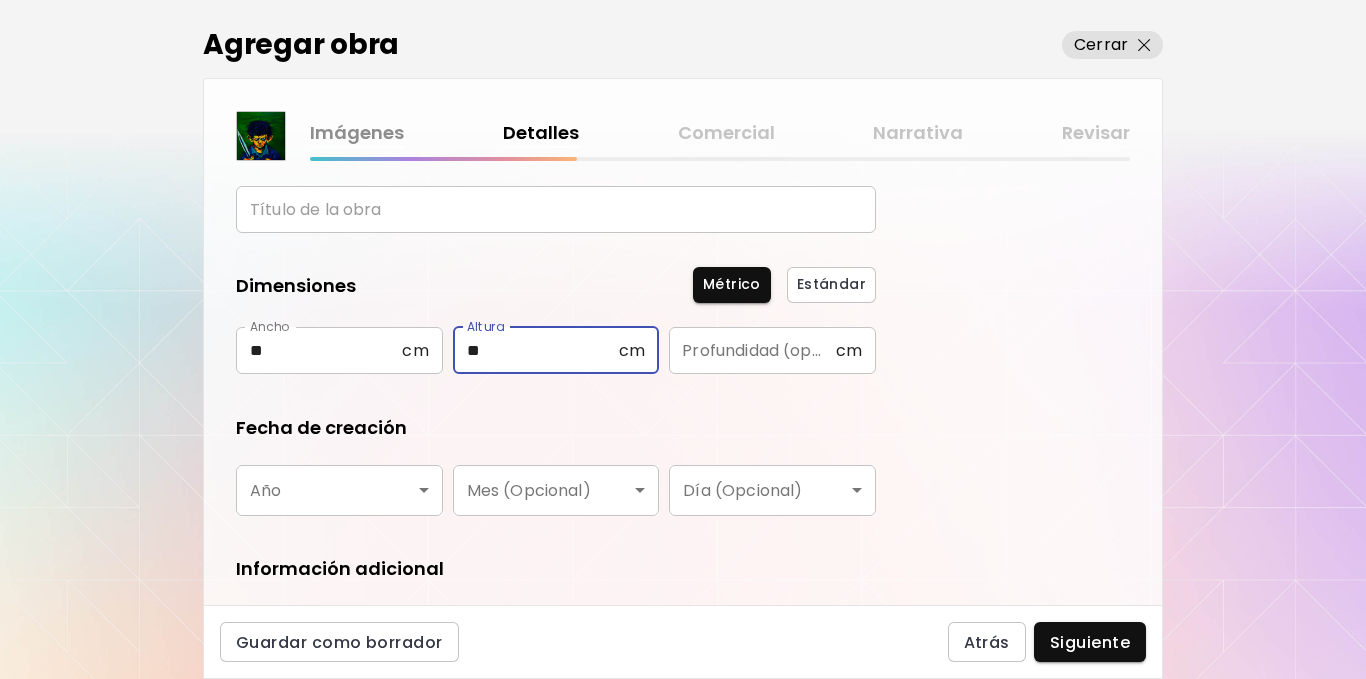 type on "**" 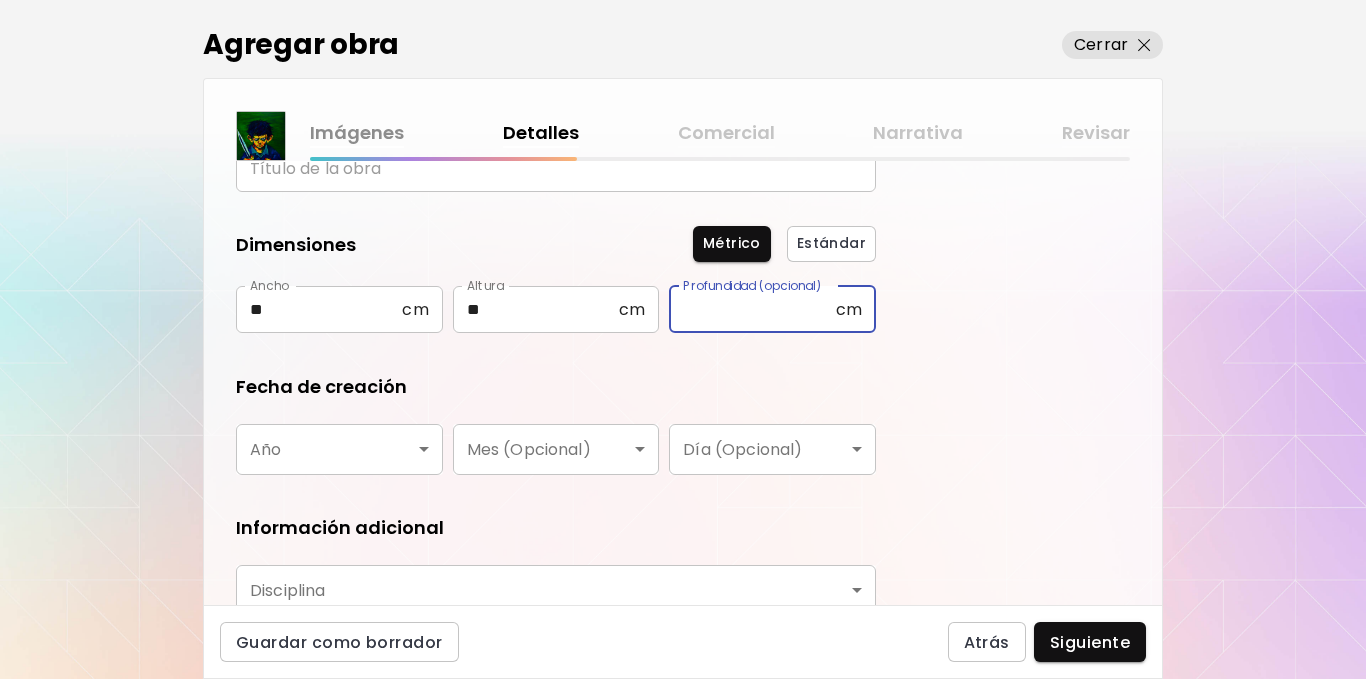scroll, scrollTop: 181, scrollLeft: 0, axis: vertical 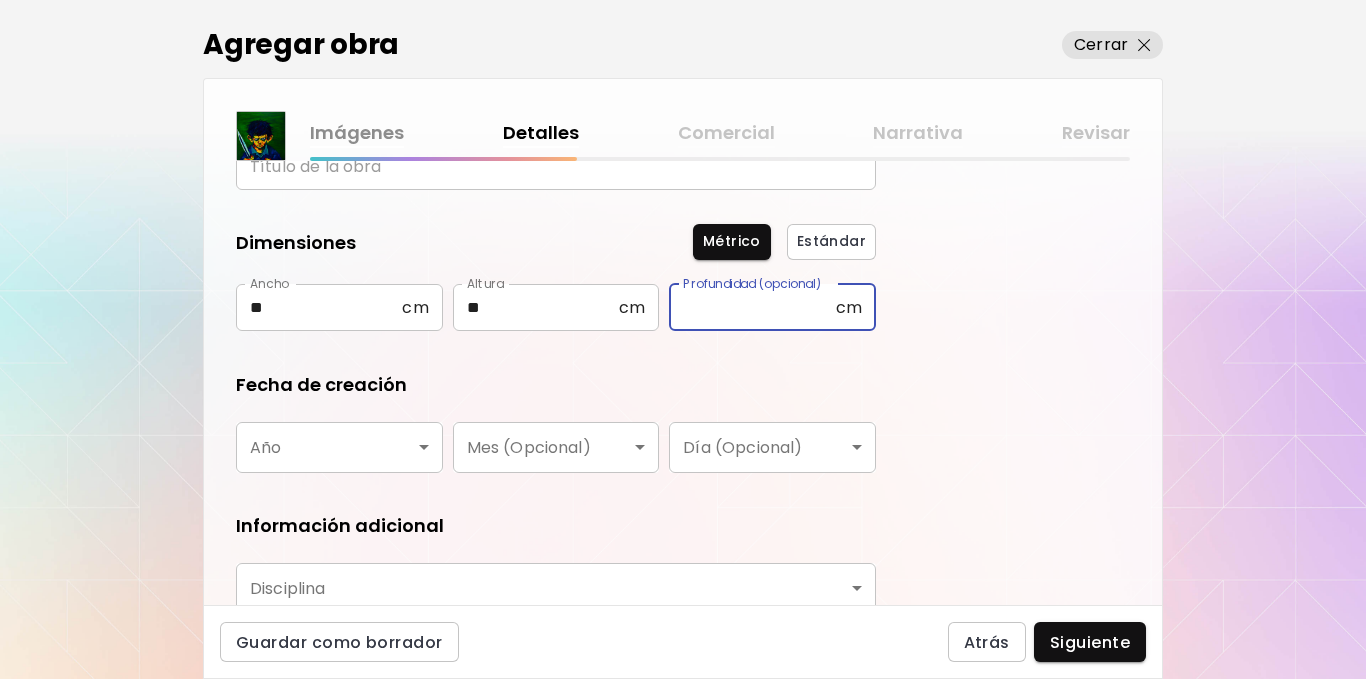click on "kaleido.art/Rotten_Face Agregar obra Administrar obras Editar perfil My BioLink Comunidad Metas MyStudio Actualizar My Website My Showrooms My Documents My Subscribers My Provenance My Augmentations My Analytics Ajustes Ayuda 0 0 Agregar obra Cerrar Imágenes Detalles Comercial Narrativa Revisar ¿Qué tipo de obra quieres agregar? Aprende más Física Fotografía Digital Arte al aire libre Título de la obra Título de la obra Dimensiones Métrico Estándar Ancho ** cm Ancho Altura ** cm Altura Profundidad (opcional) cm Profundidad (opcional) Fecha de creación Año ​ Año Mes (Opcional) ​ Mes (Opcional) Día (Opcional) ​ Día (Opcional) Información adicional Disciplina ​ Disciplina Materiales y medio Materiales y medio Guardar como borrador Atrás Siguiente Búsqueda de artista Nombre o usuario Nombre o usuario País del artista [COUNTRY] Disciplinas Todos Pintura Contemporánea Dibujo e ilustración Collage Escultura e instalación Fotografía Arte AR/VR Arte Digital y NFT Arte Urbano" at bounding box center [683, 339] 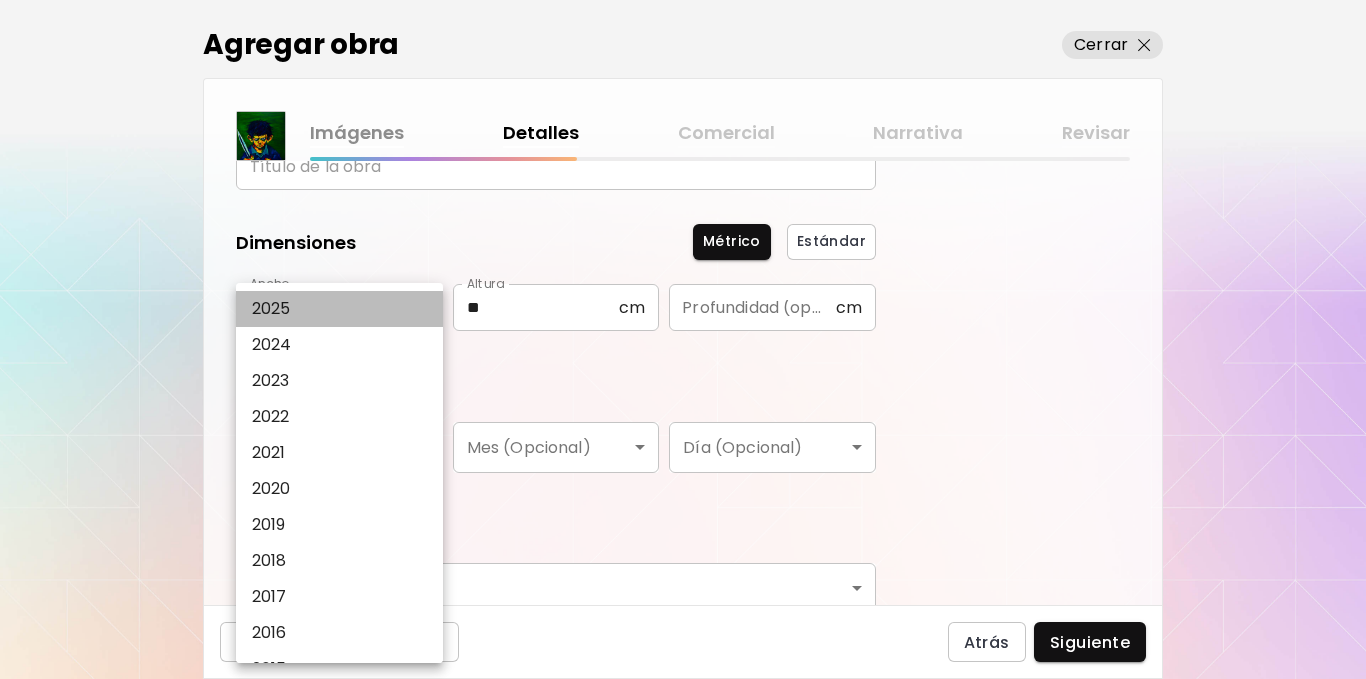 click on "2025" at bounding box center [344, 309] 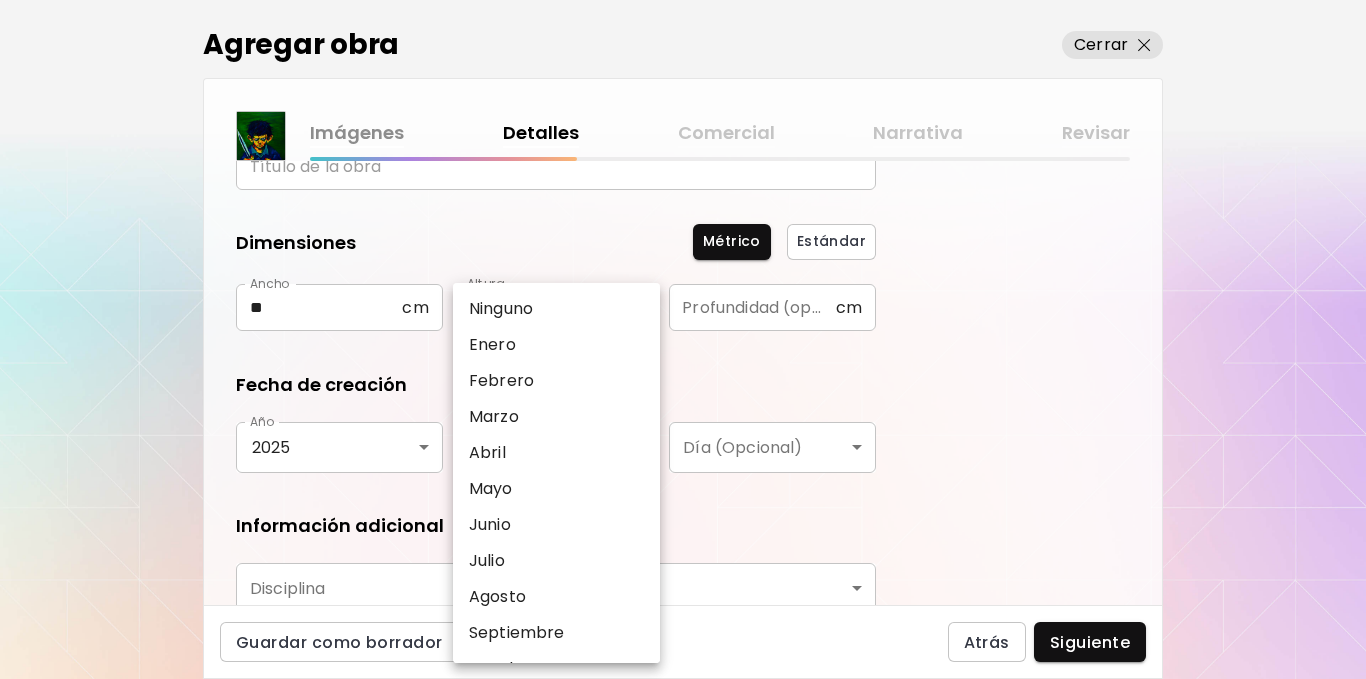 click on "kaleido.art/Rotten_Face Agregar obra Administrar obras Editar perfil My BioLink Comunidad Metas MyStudio Actualizar My Website My Showrooms My Documents My Subscribers My Provenance My Augmentations My Analytics Ajustes Ayuda 0 0 Agregar obra Cerrar Imágenes Detalles Comercial Narrativa Revisar ¿Qué tipo de obra quieres agregar? Aprende más Física Fotografía Digital Arte al aire libre Título de la obra Título de la obra Dimensiones Métrico Estándar Ancho ** cm Ancho Altura ** cm Altura Profundidad (opcional) cm Profundidad (opcional) Fecha de creación Año 2025 **** Año Mes (Opcional) ​ Mes (Opcional) Día (Opcional) ​ Día (Opcional) Información adicional Disciplina ​ Disciplina Materiales y medio Materiales y medio Guardar como borrador Atrás Siguiente Búsqueda de artista Nombre o usuario Nombre o usuario País del artista [COUNTRY] Disciplinas Todos Pintura Contemporánea Dibujo e ilustración Collage Escultura e instalación Fotografía Arte AR/VR Arte Digital y NFT Géneros" at bounding box center (683, 339) 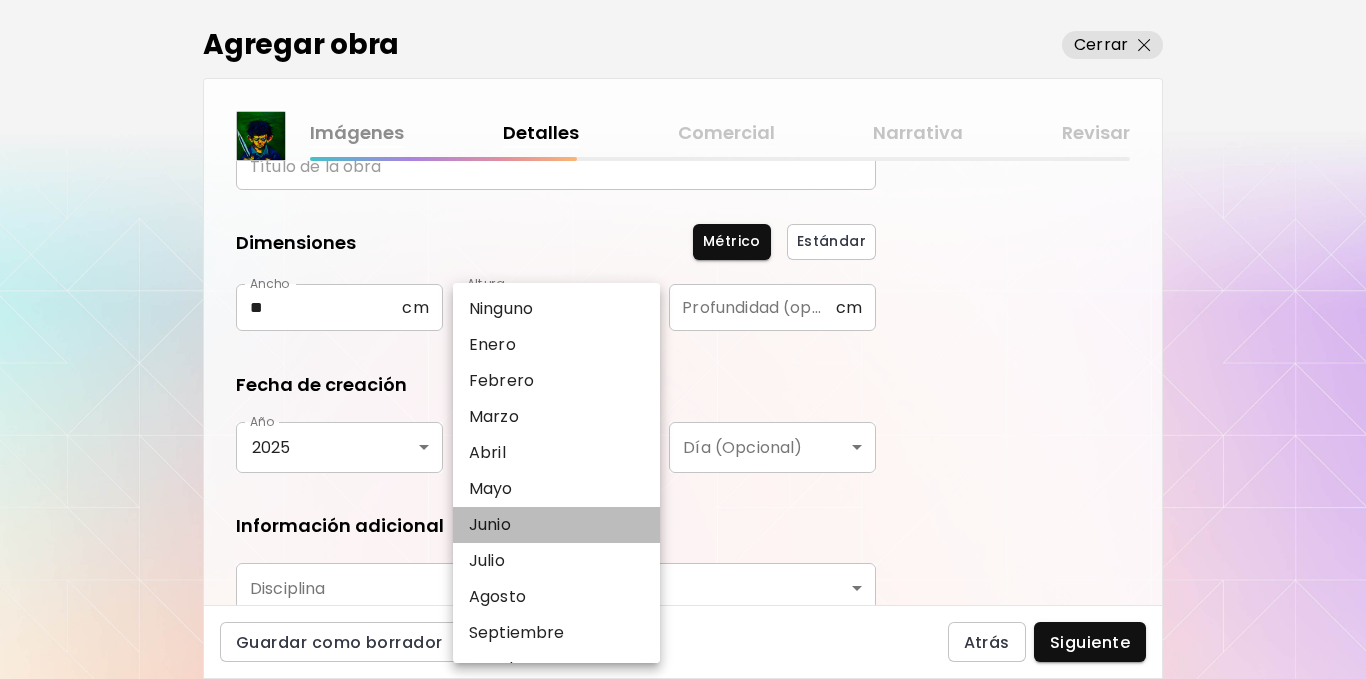click on "Junio" at bounding box center (561, 525) 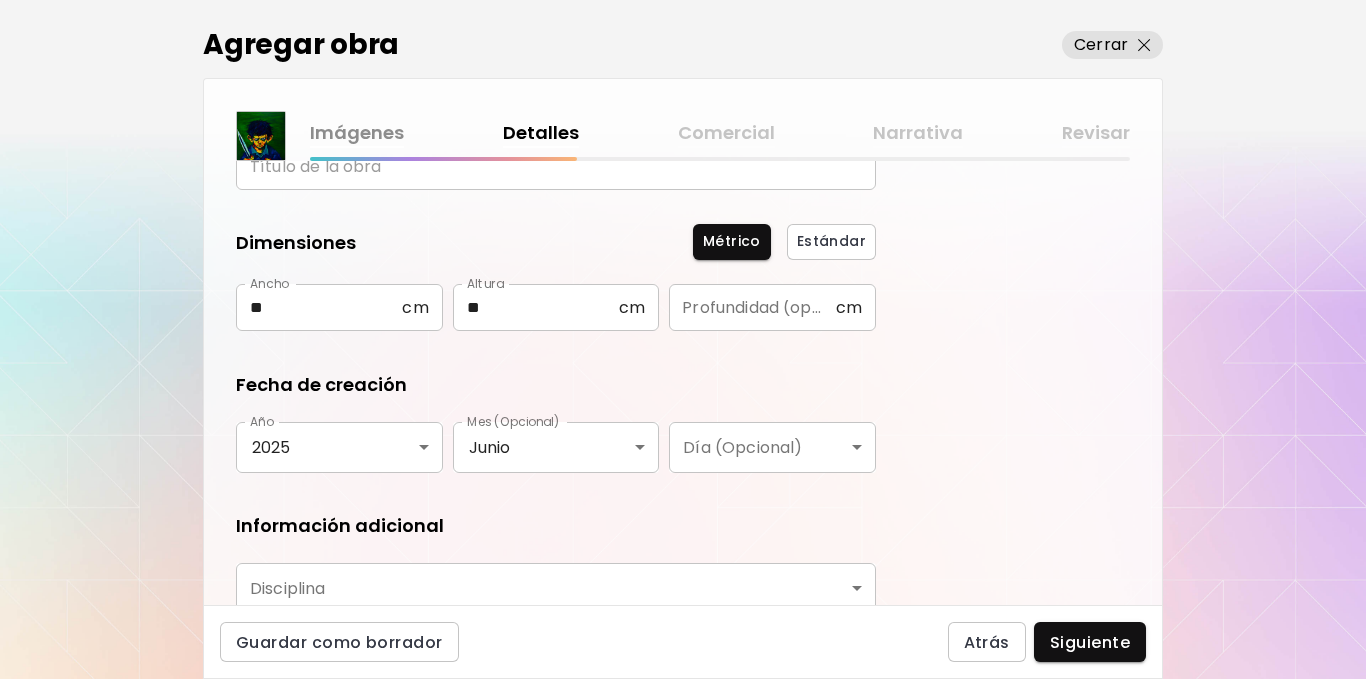click on "¿Qué tipo de obra quieres agregar? Aprende más Física Fotografía Digital Arte al aire libre Título de la obra Título de la obra Dimensiones Métrico Estándar Ancho ** cm Ancho Altura ** cm Altura Profundidad (opcional) cm Profundidad (opcional) Fecha de creación Año 2025 **** Año Mes (Opcional) Junio ***** Mes (Opcional) Día (Opcional) ​ Día (Opcional) Información adicional Disciplina ​ Disciplina Materiales y medio Materiales y medio" at bounding box center (556, 360) 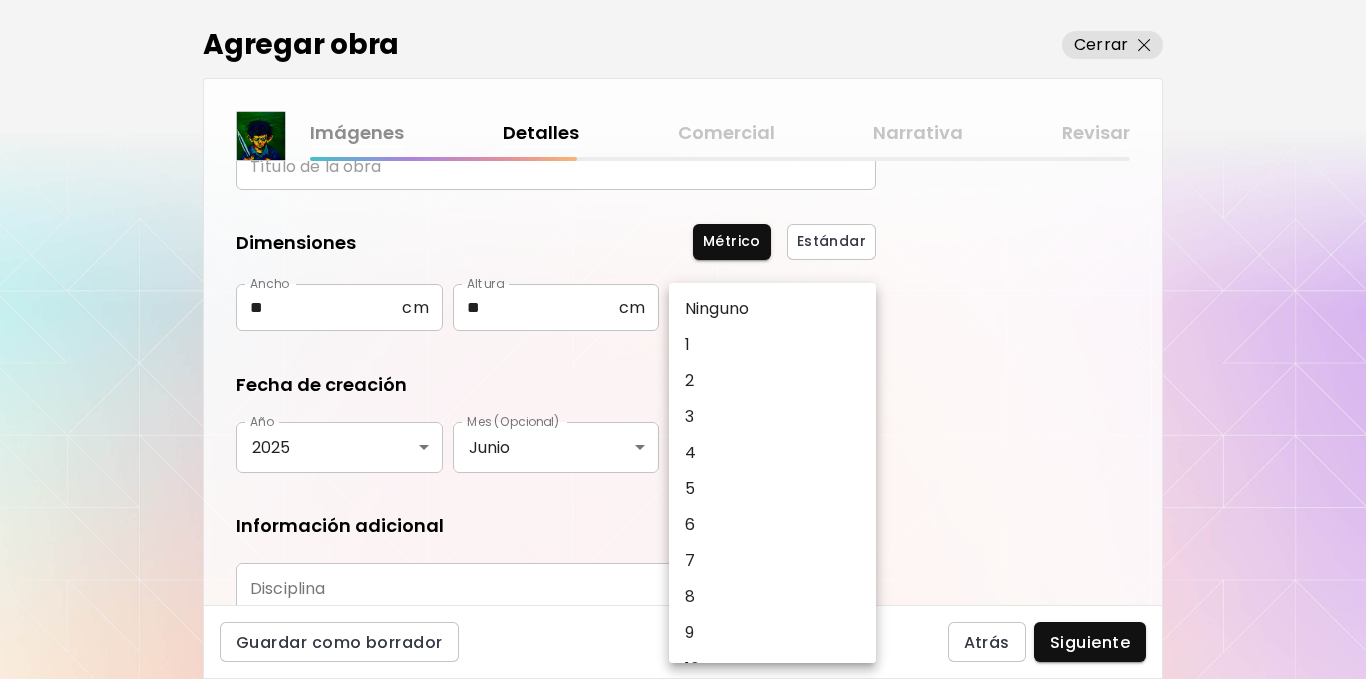click on "kaleido.art/Rotten_Face Agregar obra Administrar obras Editar perfil My BioLink Comunidad Metas MyStudio Actualizar My Website My Showrooms My Documents My Subscribers My Provenance My Augmentations My Analytics Ajustes Ayuda 0 0 Agregar obra Cerrar Imágenes Detalles Comercial Narrativa Revisar ¿Qué tipo de obra quieres agregar? Aprende más Física Fotografía Digital Arte al aire libre Título de la obra Título de la obra Dimensiones Métrico Estándar Ancho ** cm Ancho Altura ** cm Altura Profundidad (opcional) cm Profundidad (opcional) Fecha de creación Año 2025 **** Año Mes (Opcional) Junio ***** Mes (Opcional) Día (Opcional) ​ Día (Opcional) Información adicional Disciplina ​ Disciplina Materiales y medio Materiales y medio Guardar como borrador Atrás Siguiente Búsqueda de artista Nombre o usuario Nombre o usuario País del artista [COUNTRY] Disciplinas Todos Pintura Contemporánea Dibujo e ilustración Collage Escultura e instalación Fotografía Arte AR/VR Arte Digital y NFT 1" at bounding box center [683, 339] 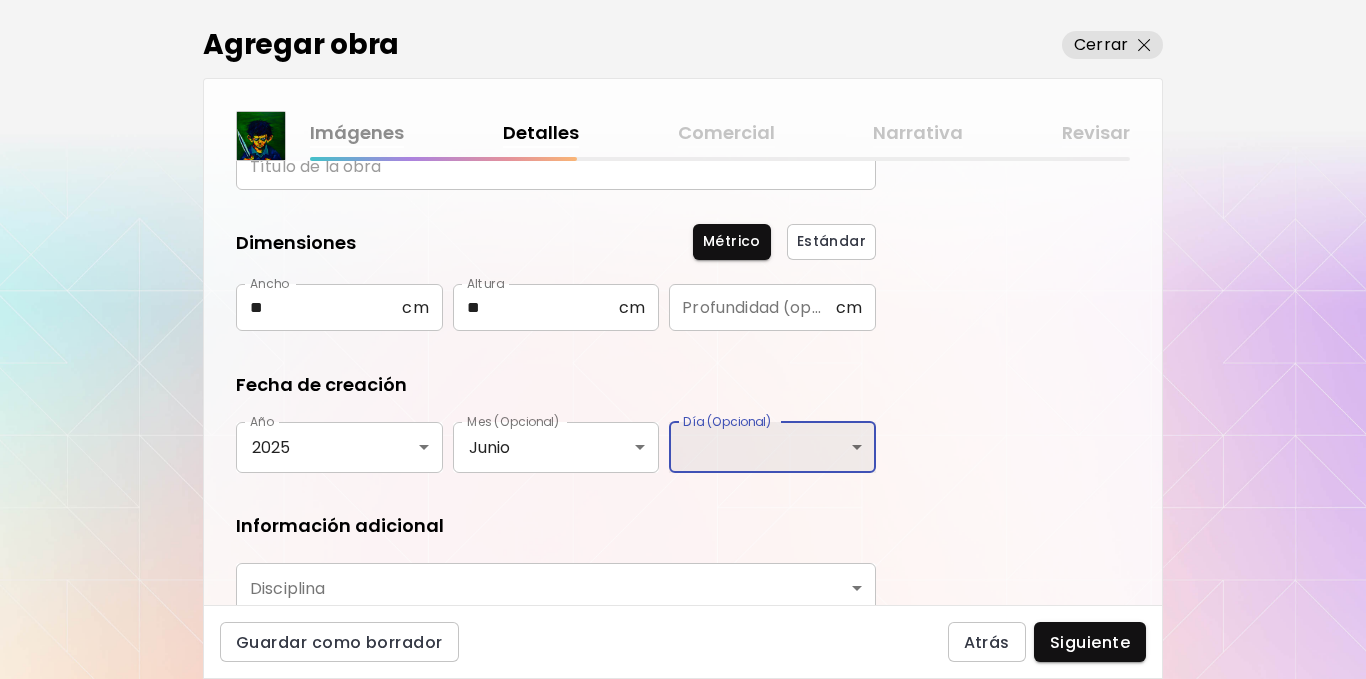 scroll, scrollTop: 349, scrollLeft: 0, axis: vertical 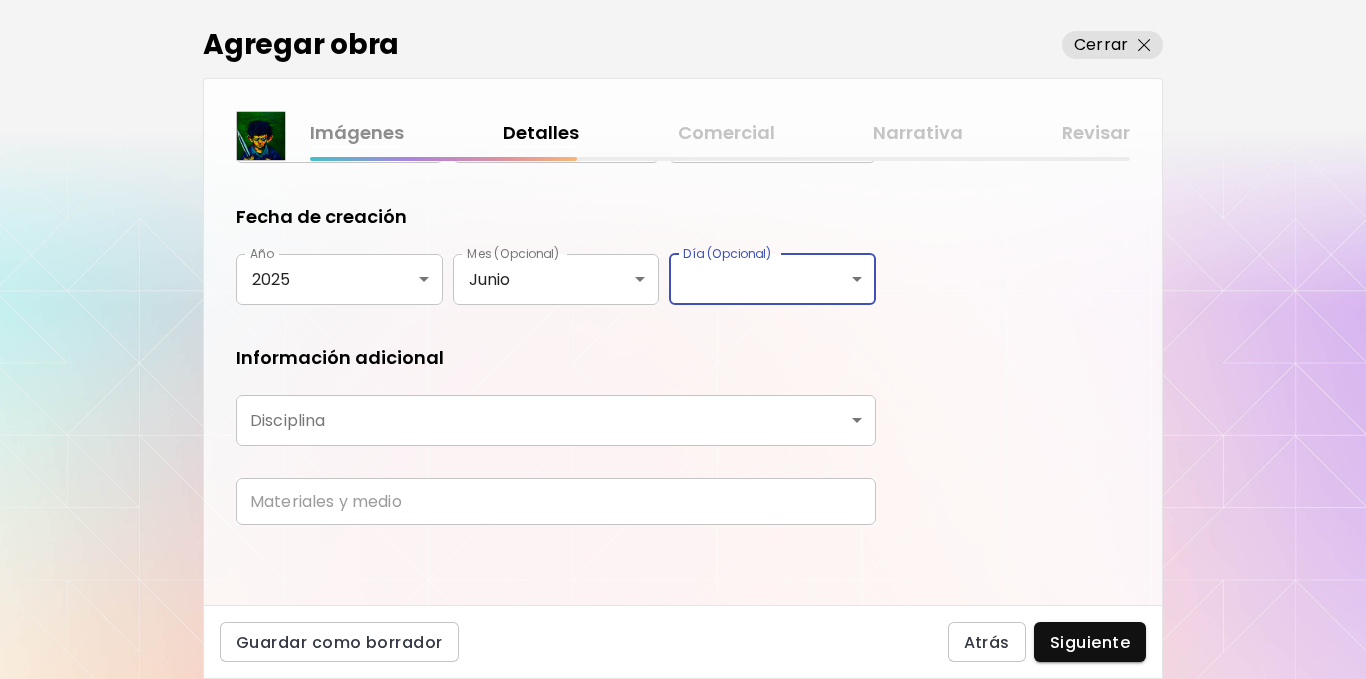 click on "kaleido.art/Rotten_Face Agregar obra Administrar obras Editar perfil My BioLink Comunidad Metas MyStudio Actualizar My Website My Showrooms My Documents My Subscribers My Provenance My Augmentations My Analytics Ajustes Ayuda 0 0 Agregar obra Cerrar Imágenes Detalles Comercial Narrativa Revisar ¿Qué tipo de obra quieres agregar? Aprende más Física Fotografía Digital Arte al aire libre Título de la obra Título de la obra Dimensiones Métrico Estándar Ancho ** cm Ancho Altura ** cm Altura Profundidad (opcional) cm Profundidad (opcional) Fecha de creación Año 2025 **** Año Mes (Opcional) Junio ***** Mes (Opcional) Día (Opcional) ​ Día (Opcional) Información adicional Disciplina ​ Disciplina Materiales y medio Materiales y medio Guardar como borrador Atrás Siguiente Búsqueda de artista Nombre o usuario Nombre o usuario País del artista [COUNTRY] Disciplinas Todos Pintura Contemporánea Dibujo e ilustración Collage Escultura e instalación Fotografía Arte AR/VR Arte Digital y NFT" at bounding box center [683, 339] 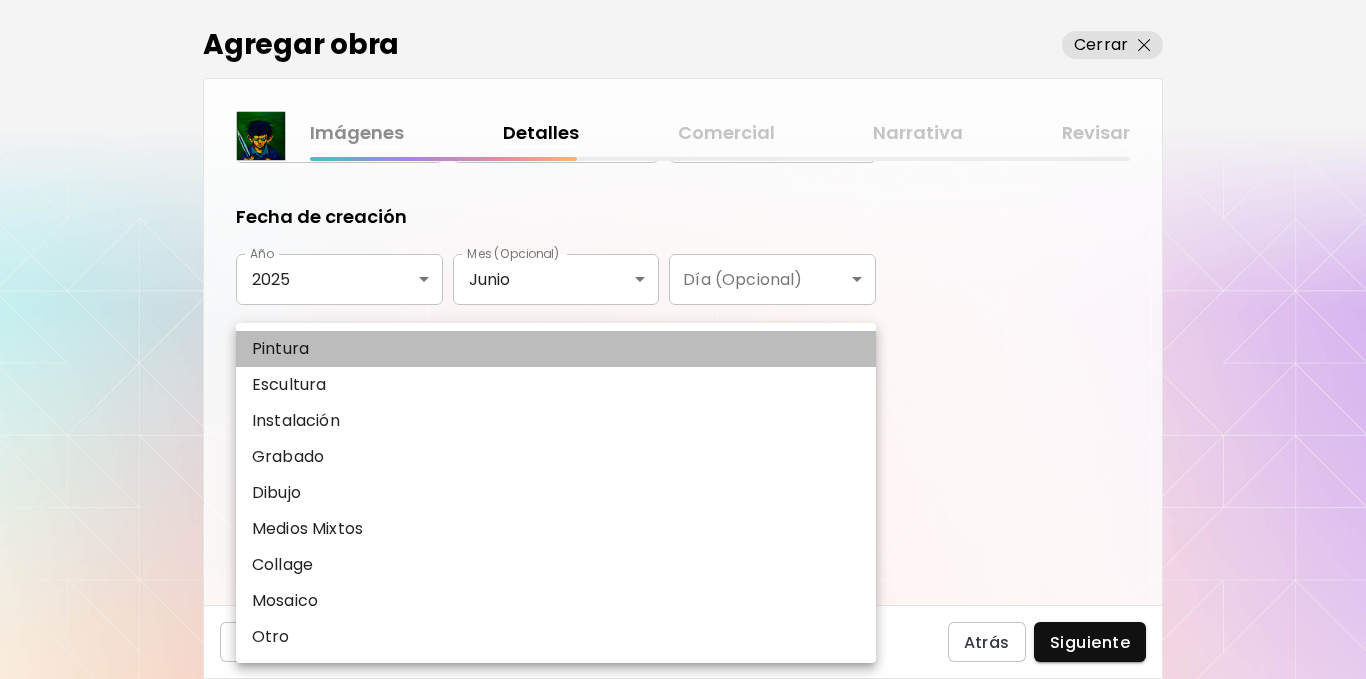 click on "Pintura" at bounding box center (556, 349) 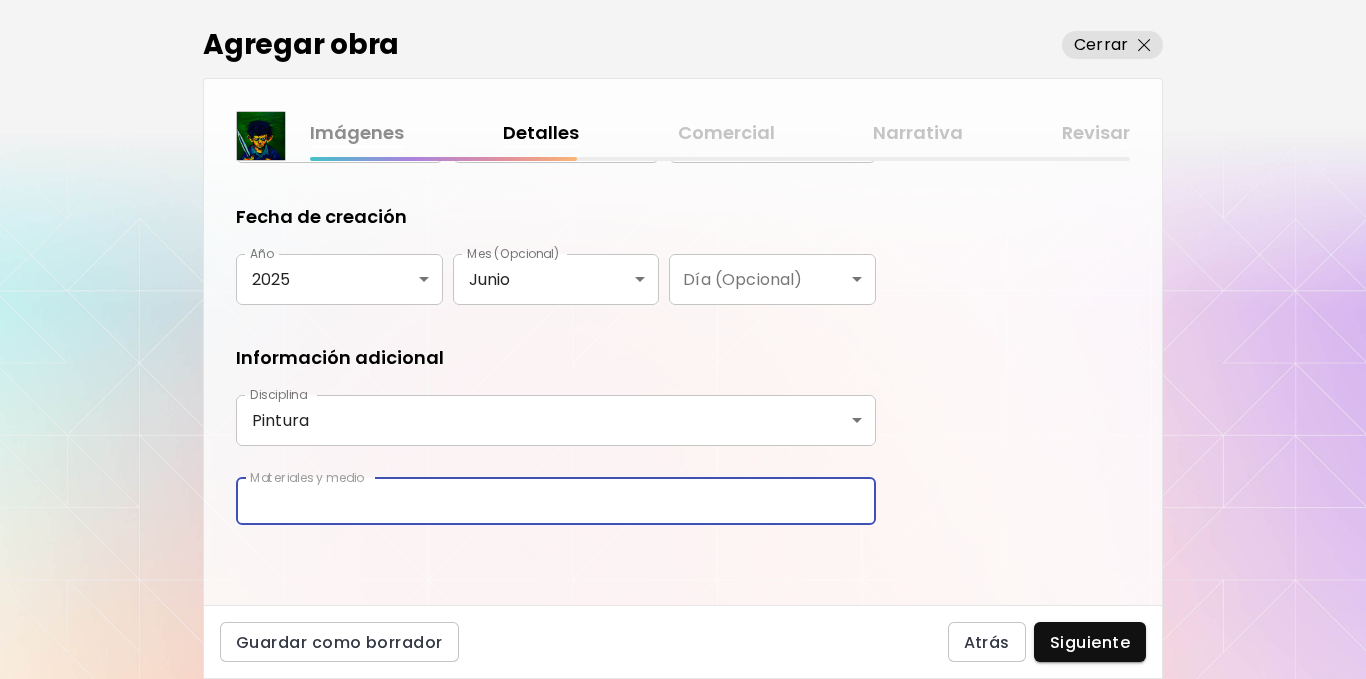 click at bounding box center (556, 501) 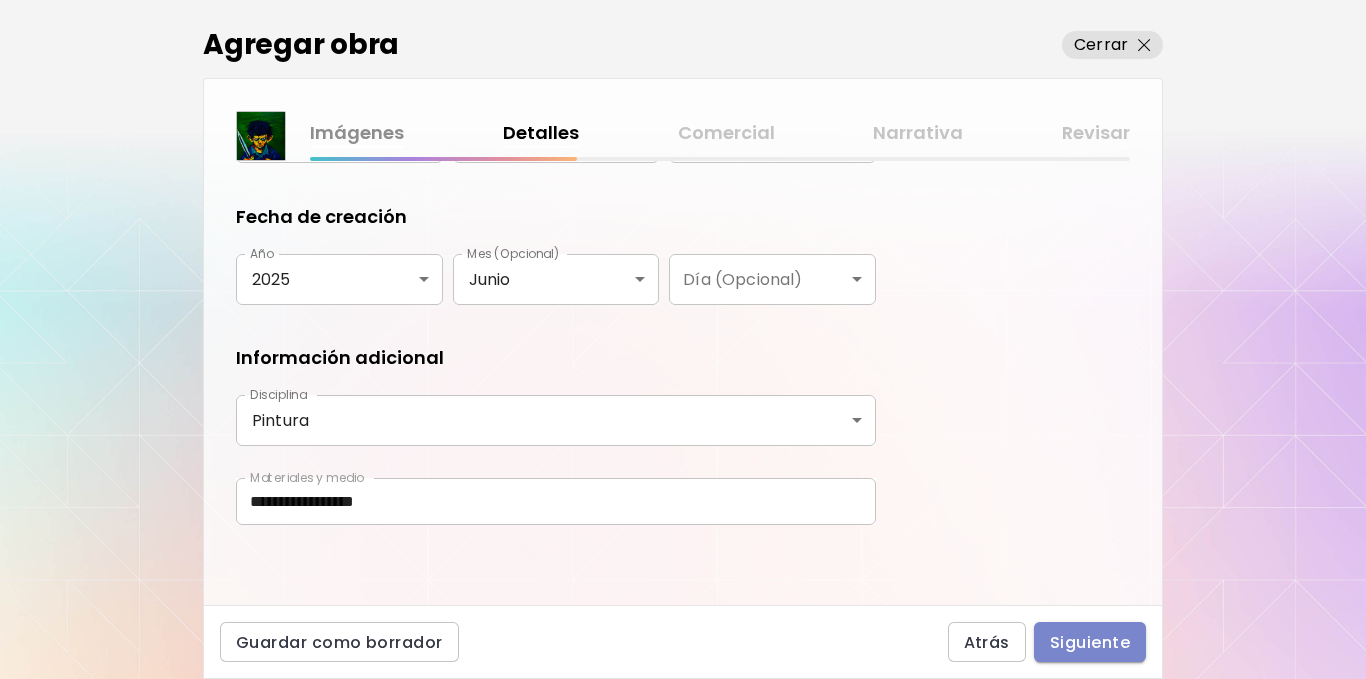 click on "Siguiente" at bounding box center (1090, 642) 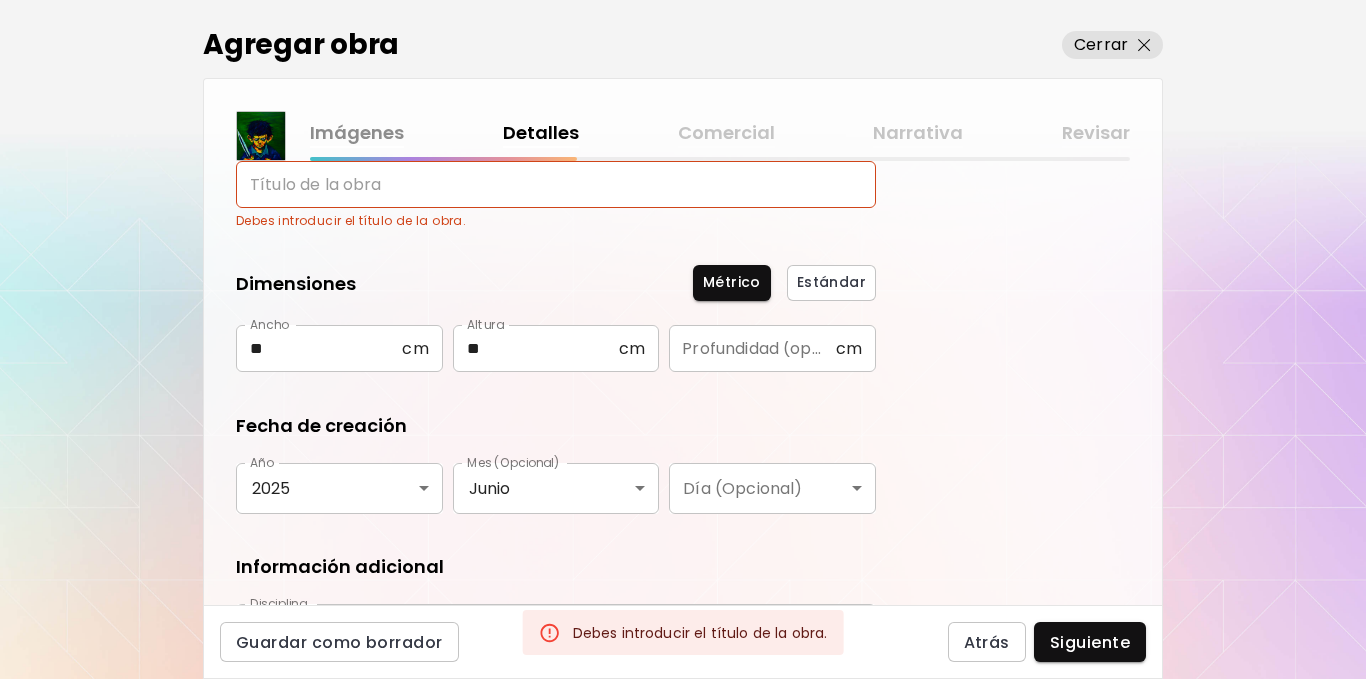 scroll, scrollTop: 0, scrollLeft: 0, axis: both 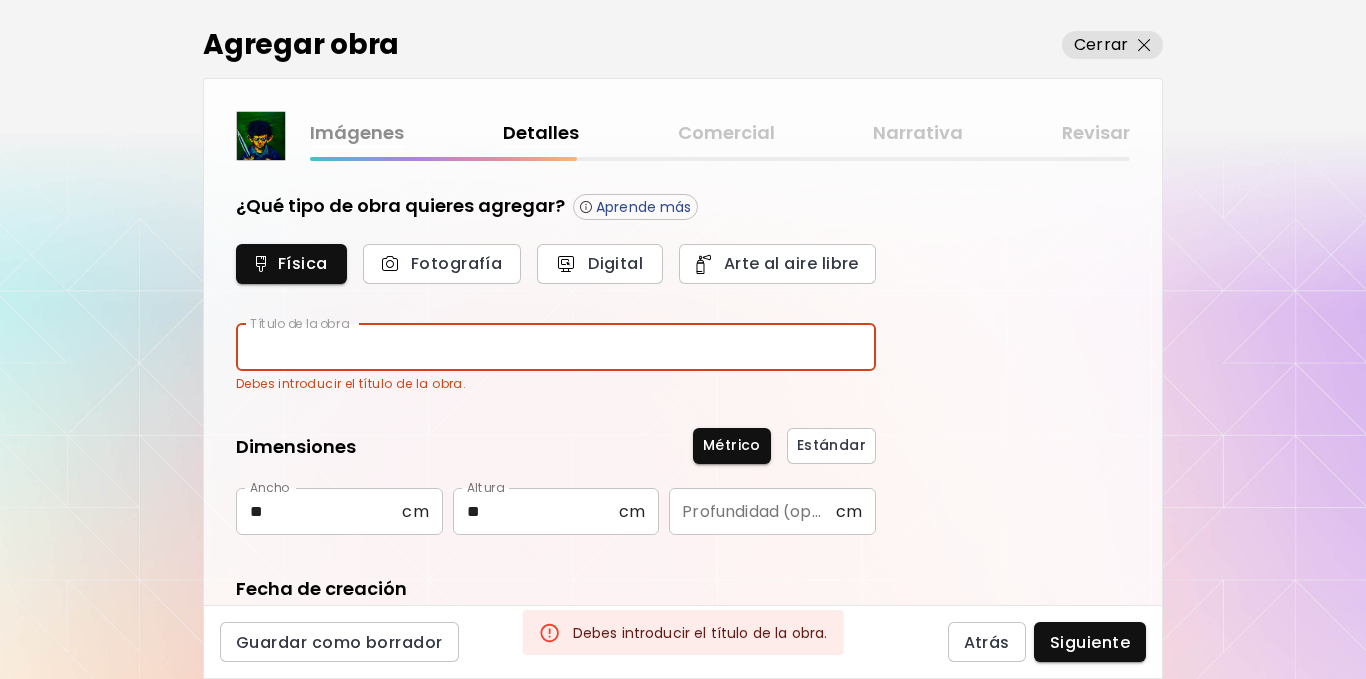 click at bounding box center (556, 347) 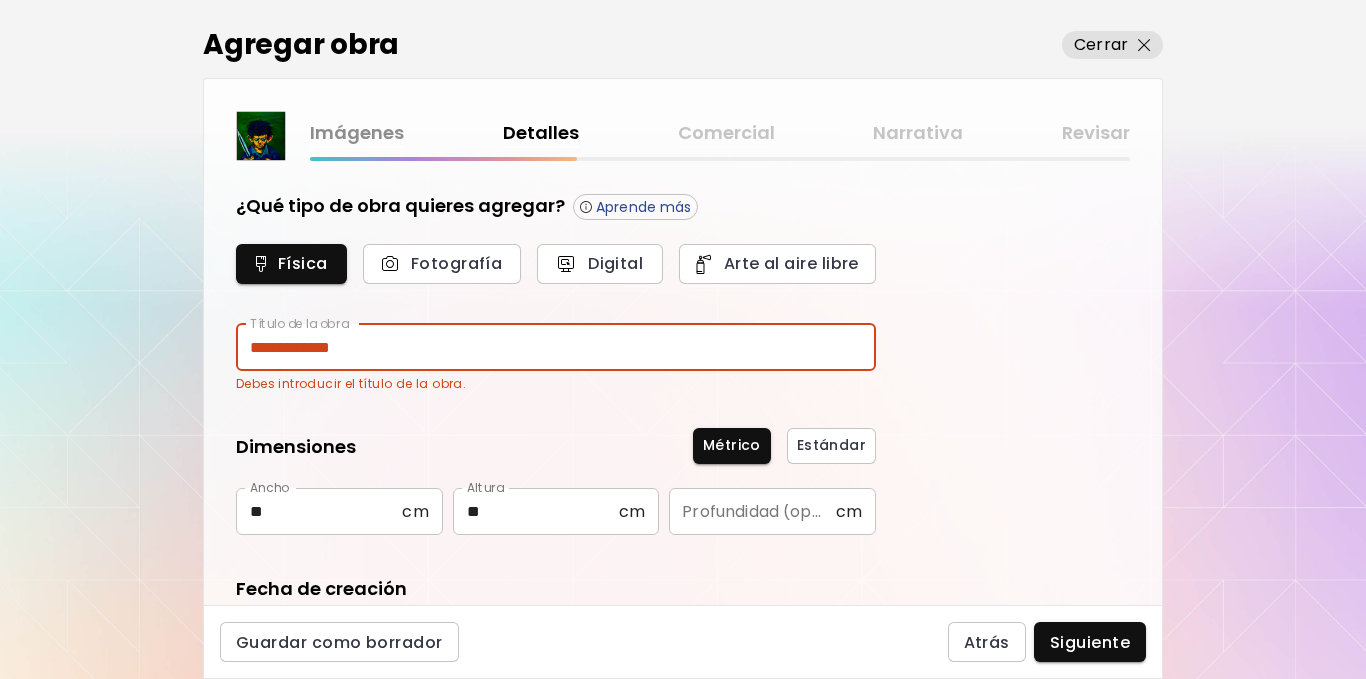 drag, startPoint x: 399, startPoint y: 355, endPoint x: 461, endPoint y: 337, distance: 64.56005 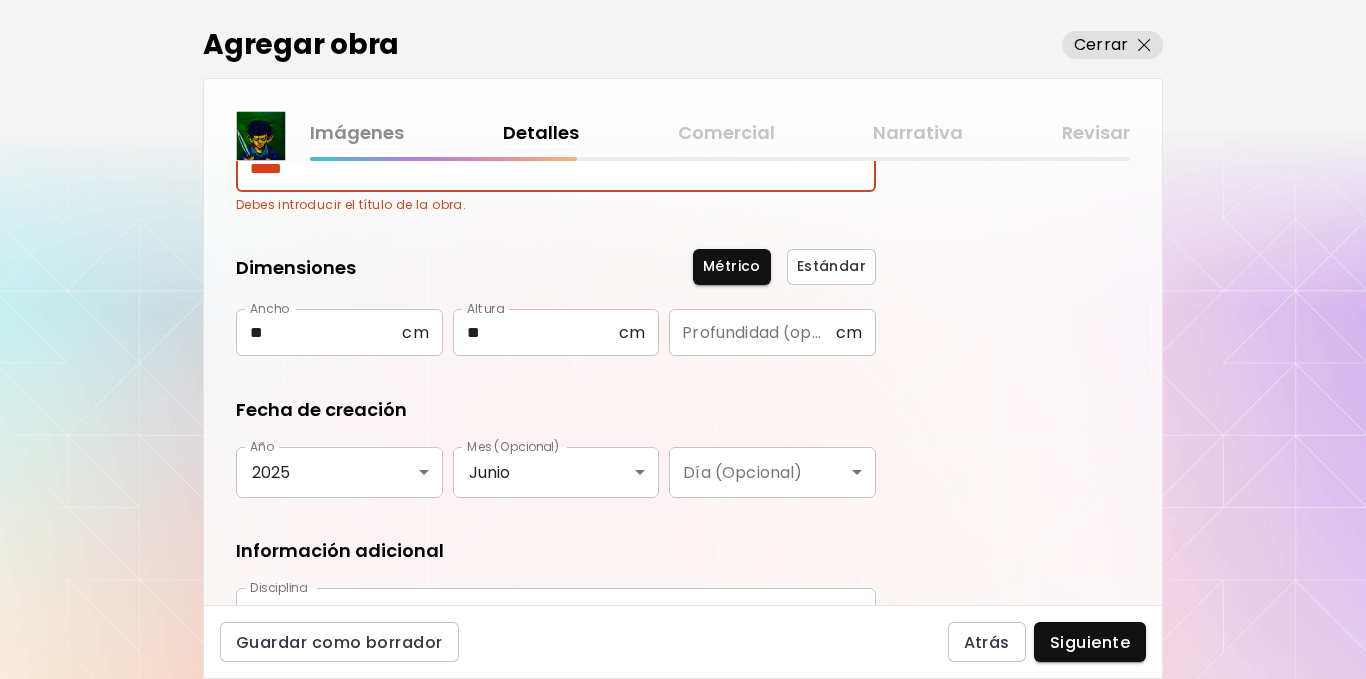 scroll, scrollTop: 372, scrollLeft: 0, axis: vertical 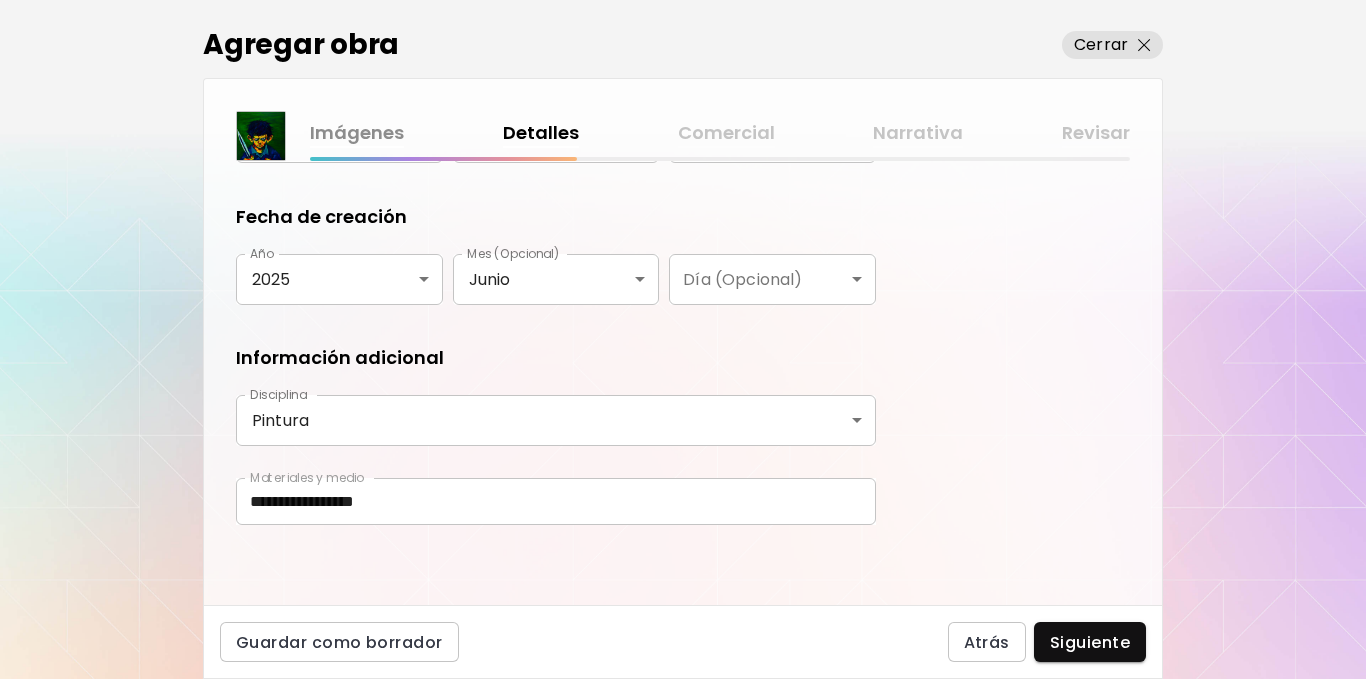 type on "*****" 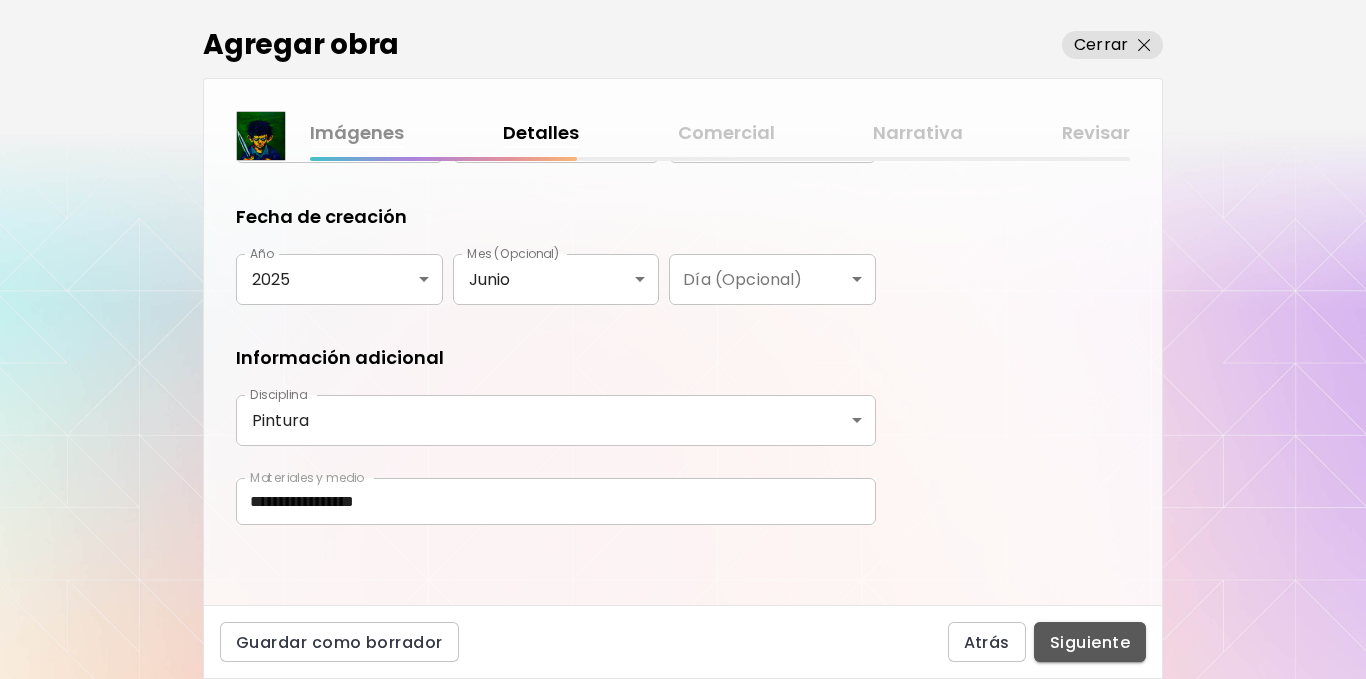 click on "Siguiente" at bounding box center (1090, 642) 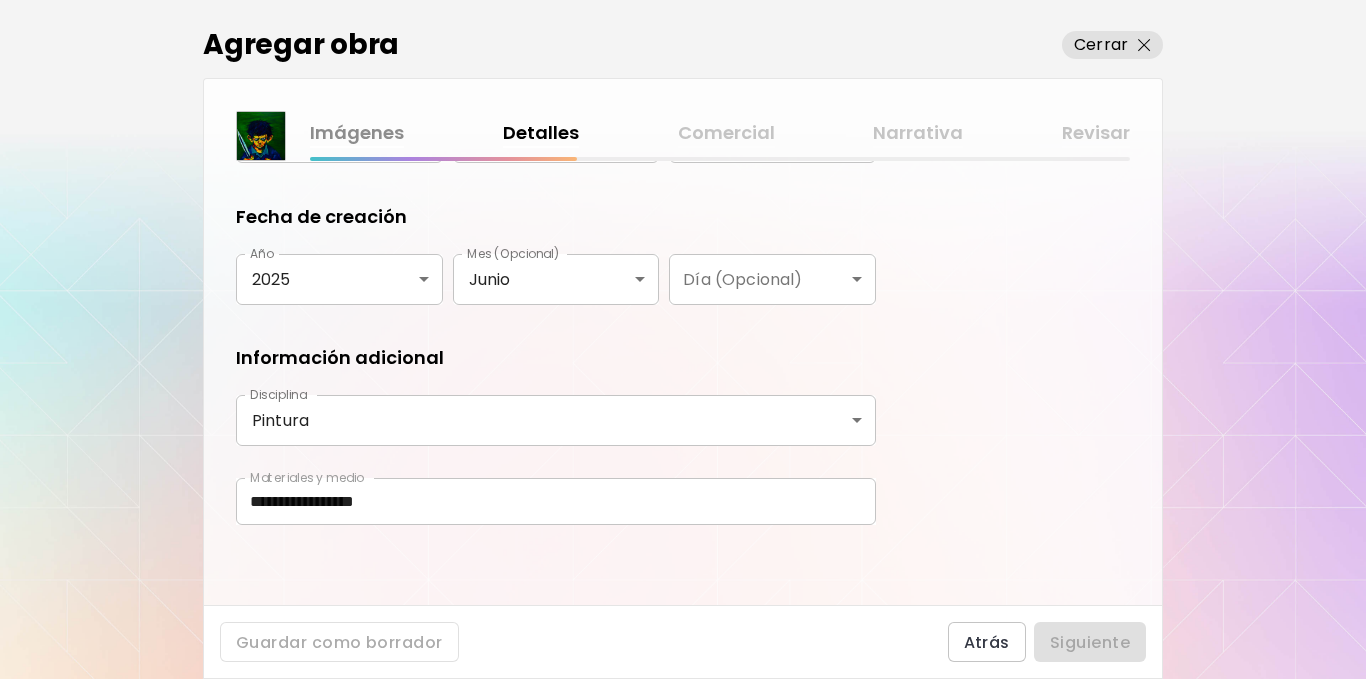scroll, scrollTop: 349, scrollLeft: 0, axis: vertical 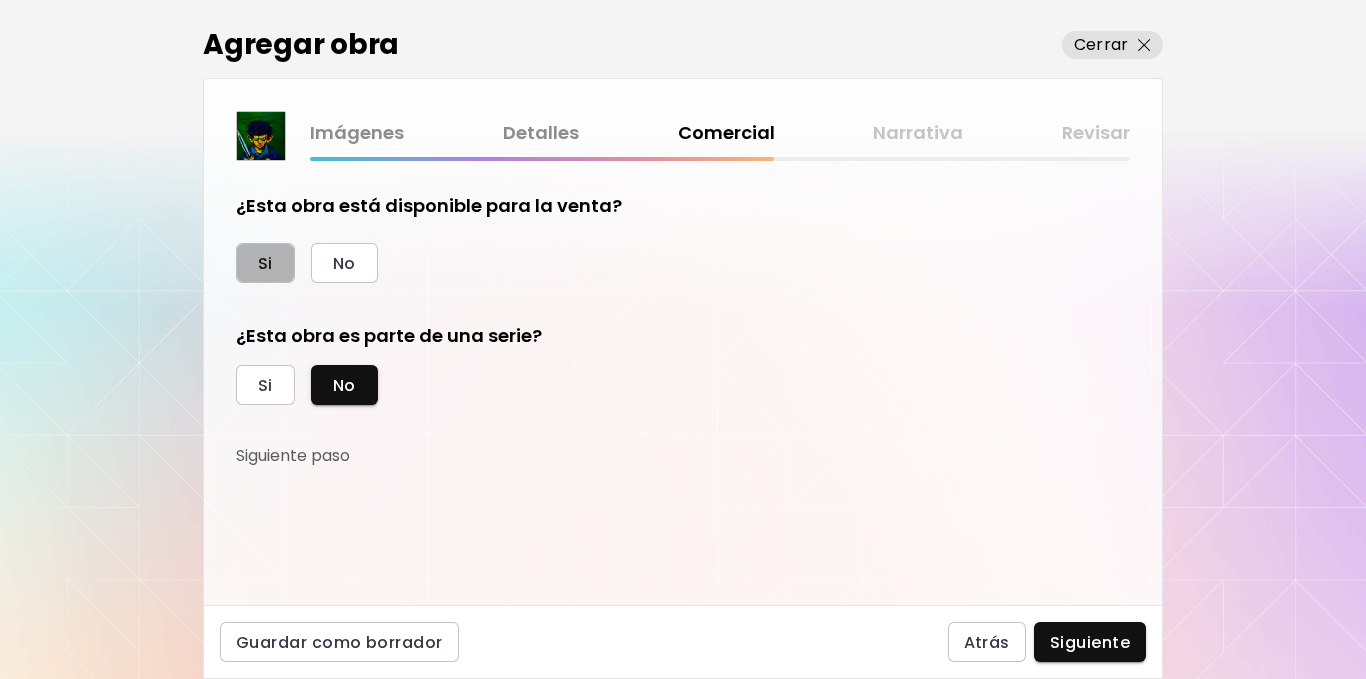 click on "Si" at bounding box center [265, 263] 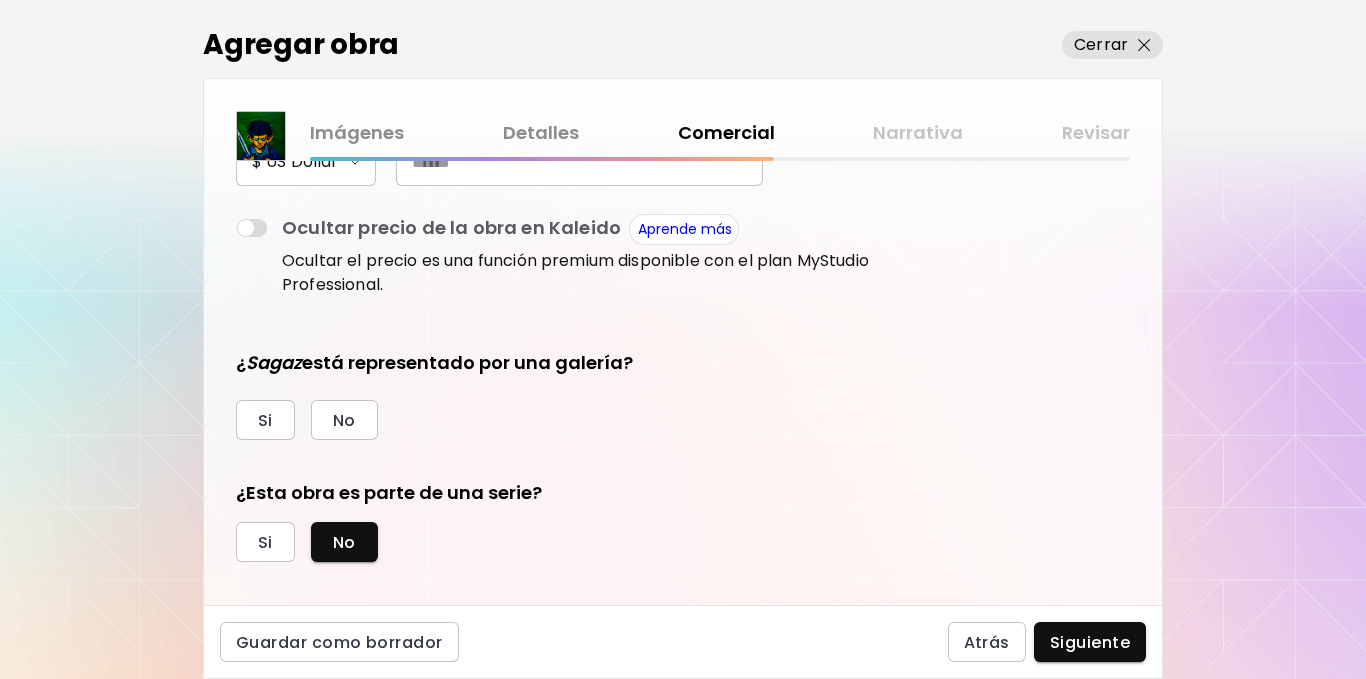 scroll, scrollTop: 382, scrollLeft: 0, axis: vertical 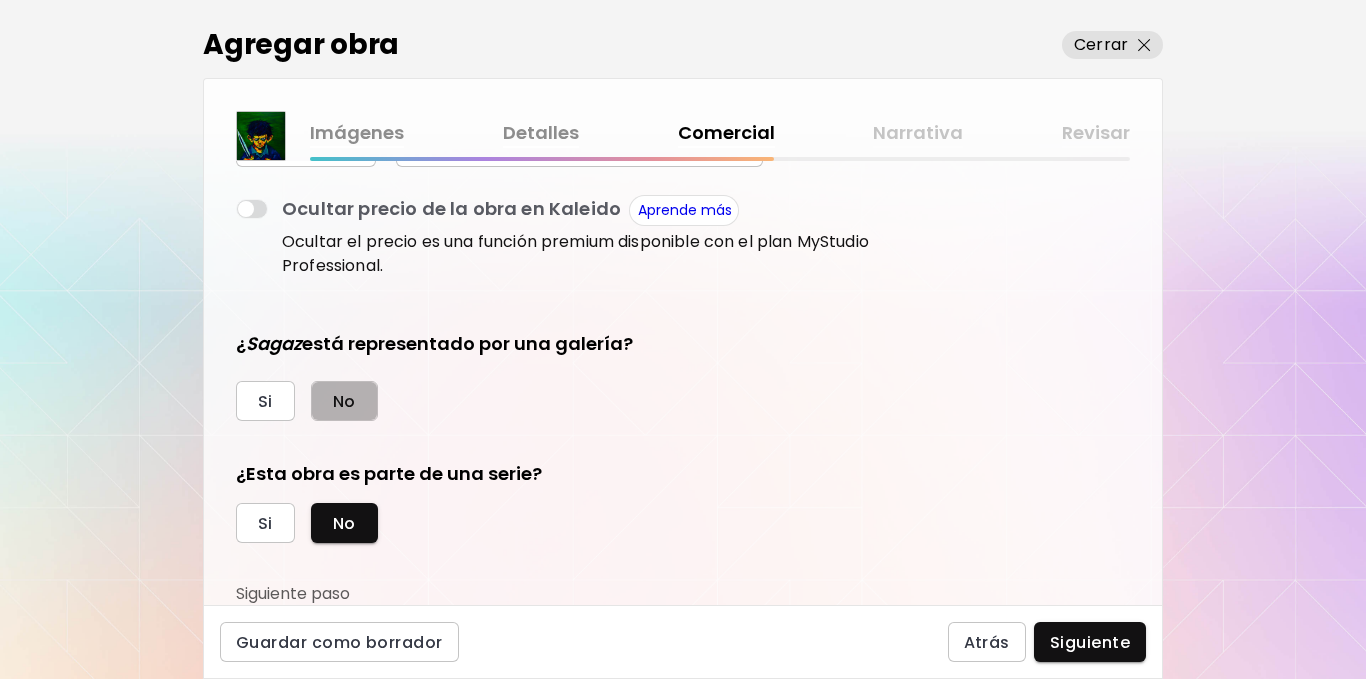 click on "No" at bounding box center (344, 401) 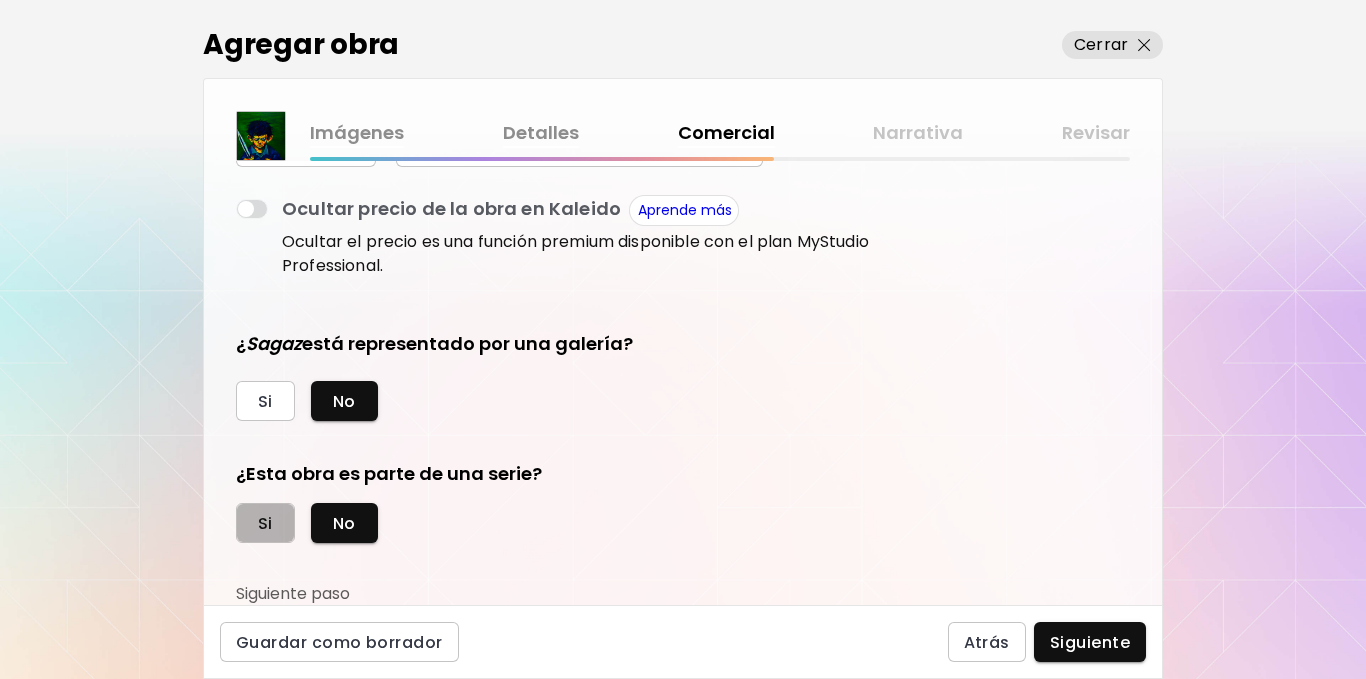 click on "Si" at bounding box center (265, 523) 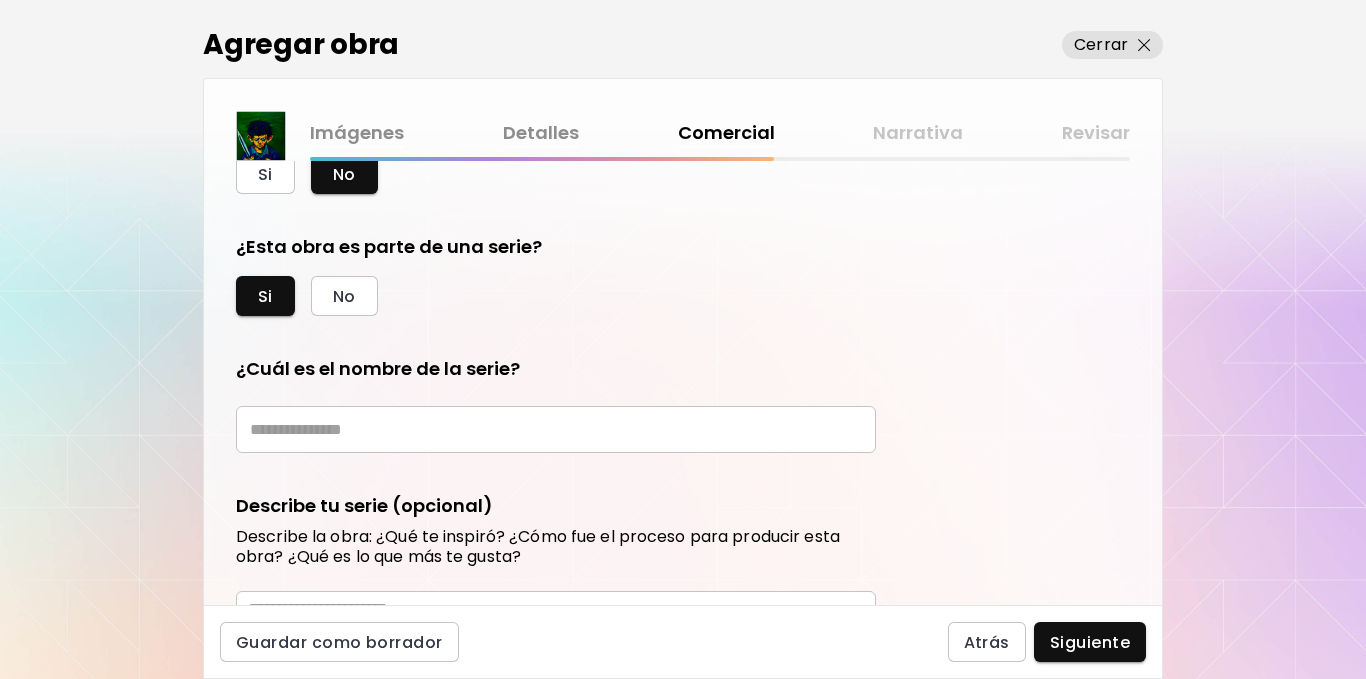 scroll, scrollTop: 614, scrollLeft: 0, axis: vertical 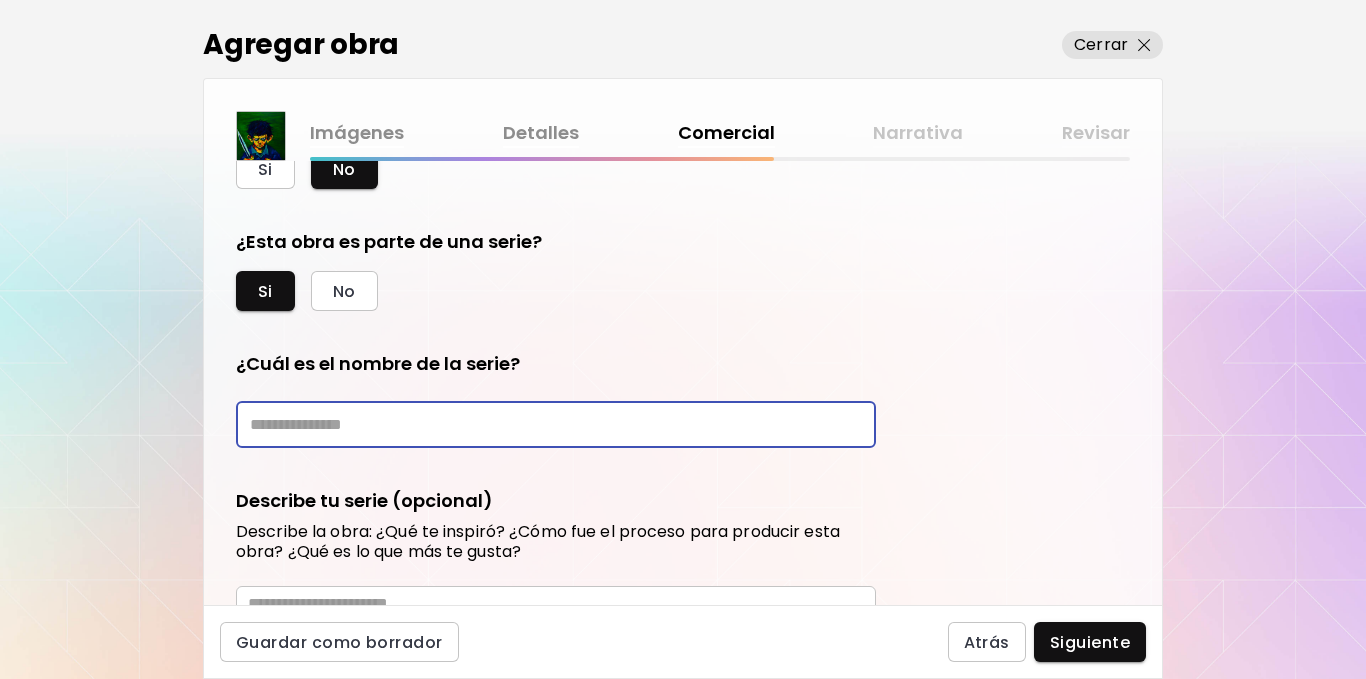 click at bounding box center [556, 424] 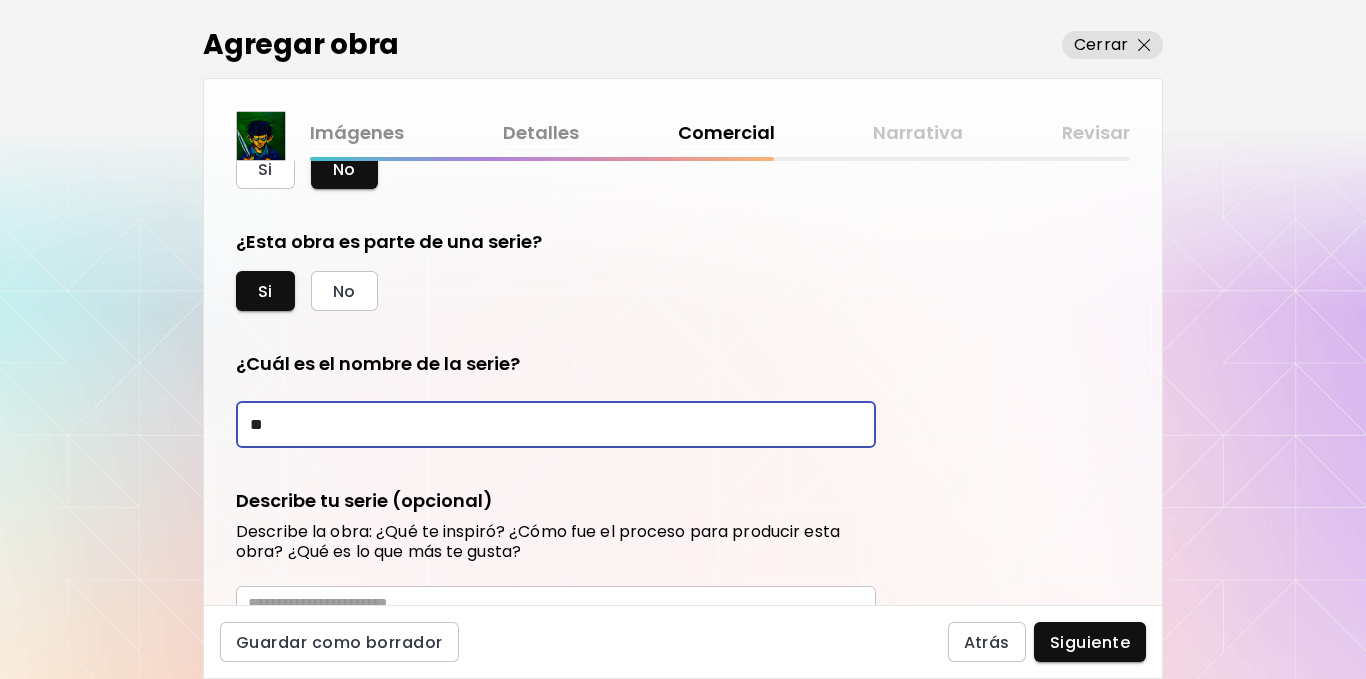 type on "*" 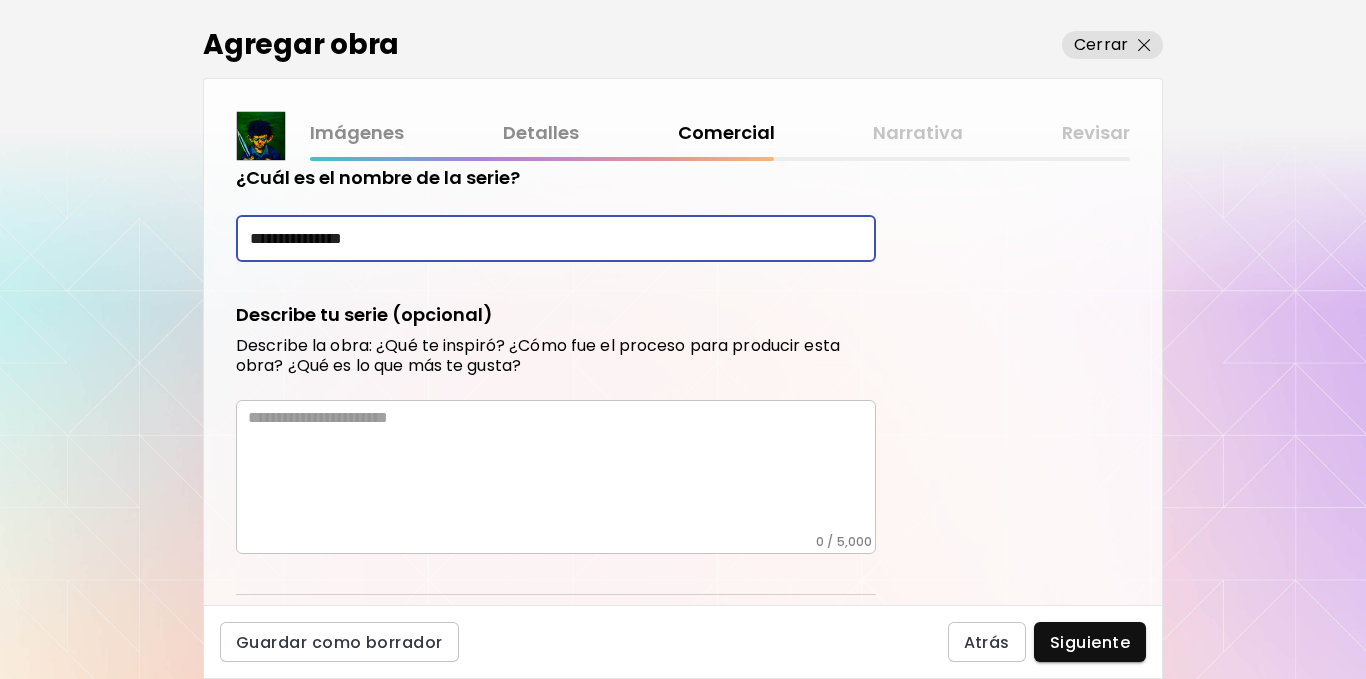 scroll, scrollTop: 805, scrollLeft: 0, axis: vertical 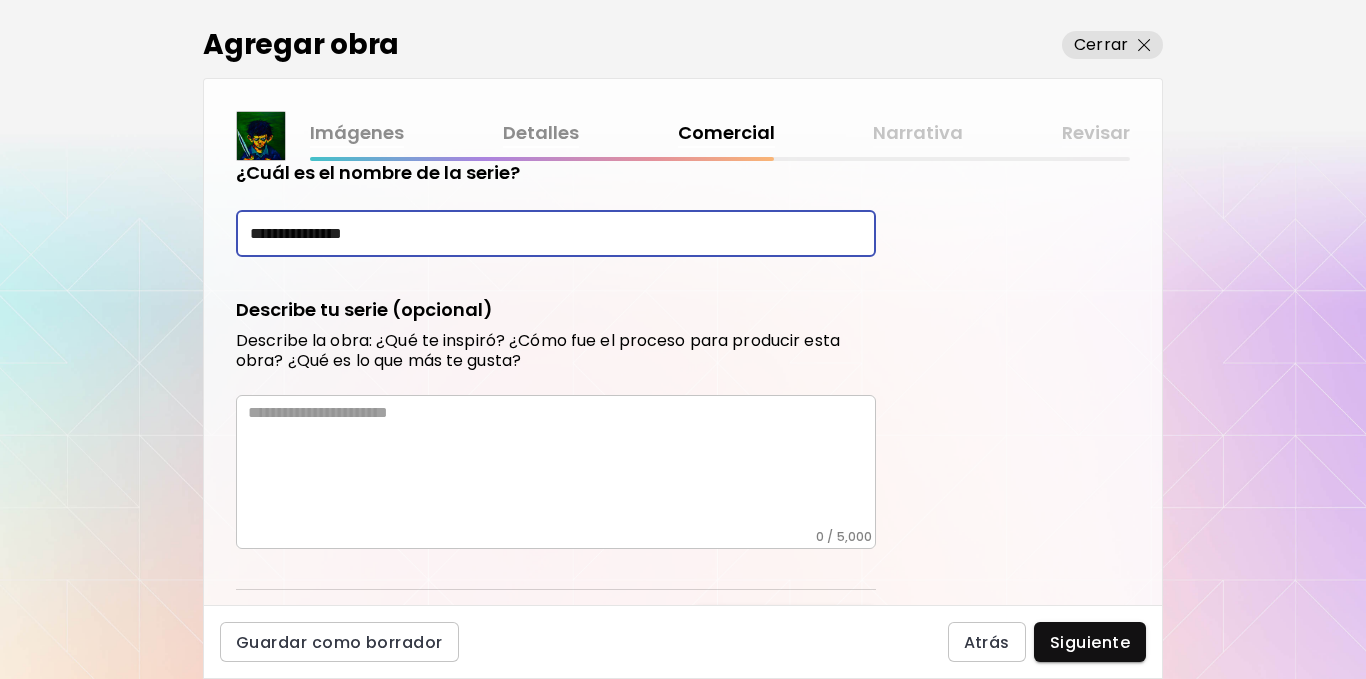type on "**********" 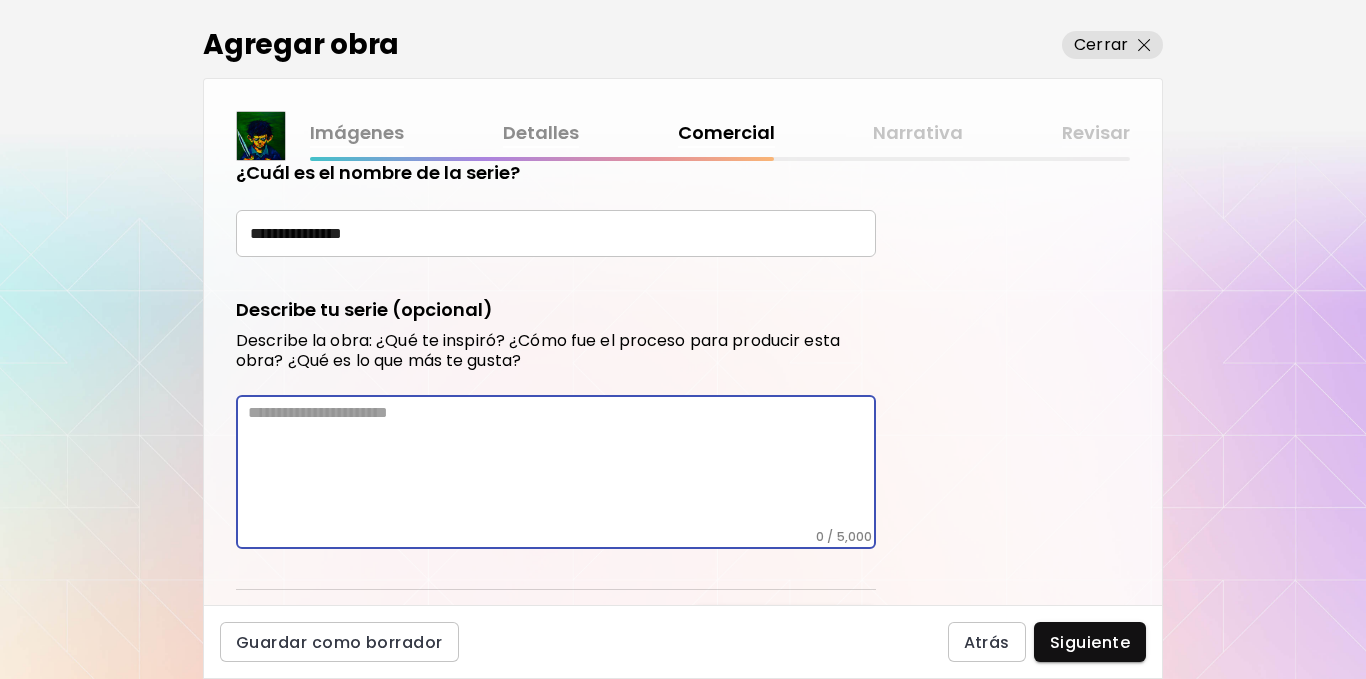 click at bounding box center (562, 466) 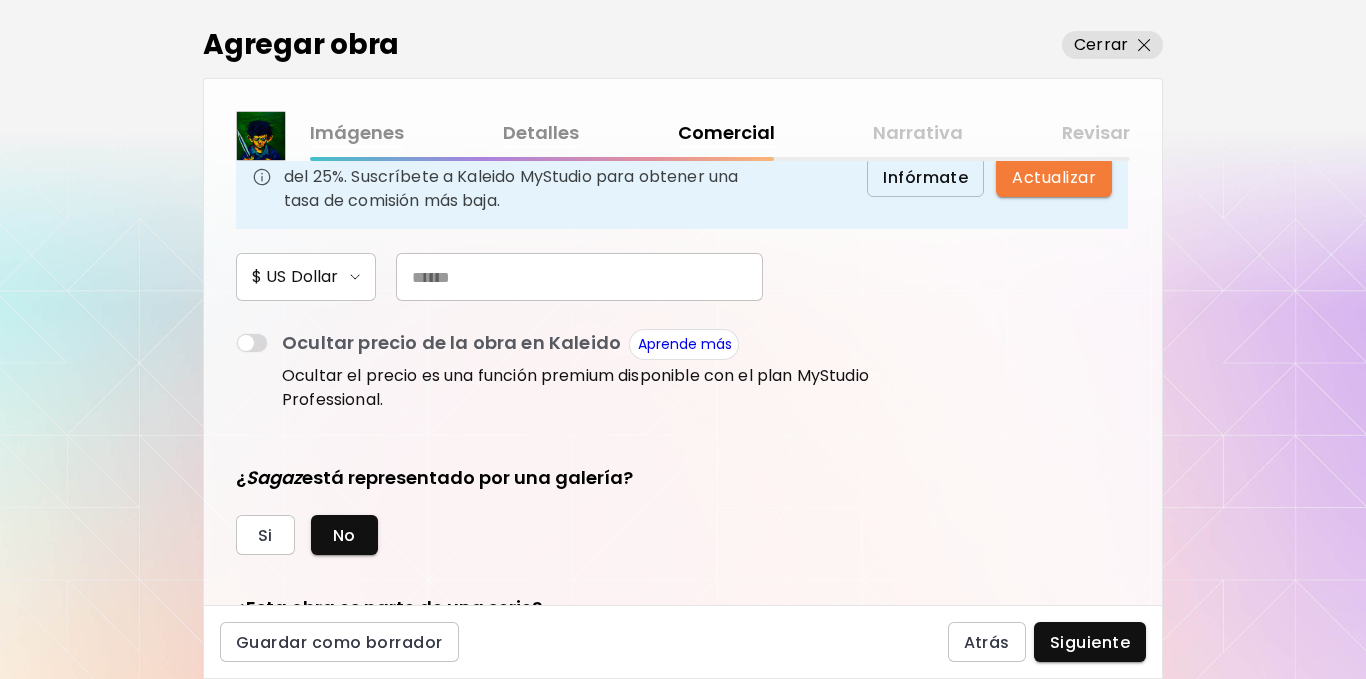 scroll, scrollTop: 243, scrollLeft: 0, axis: vertical 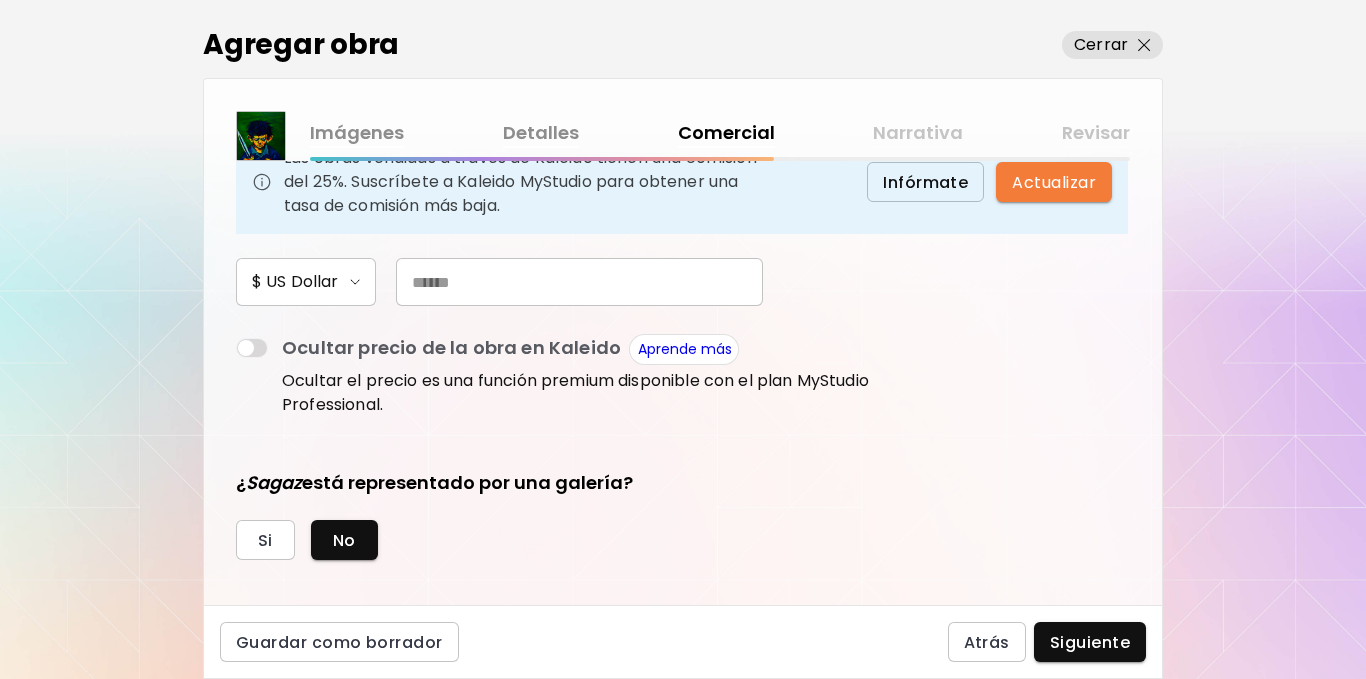 click at bounding box center (579, 282) 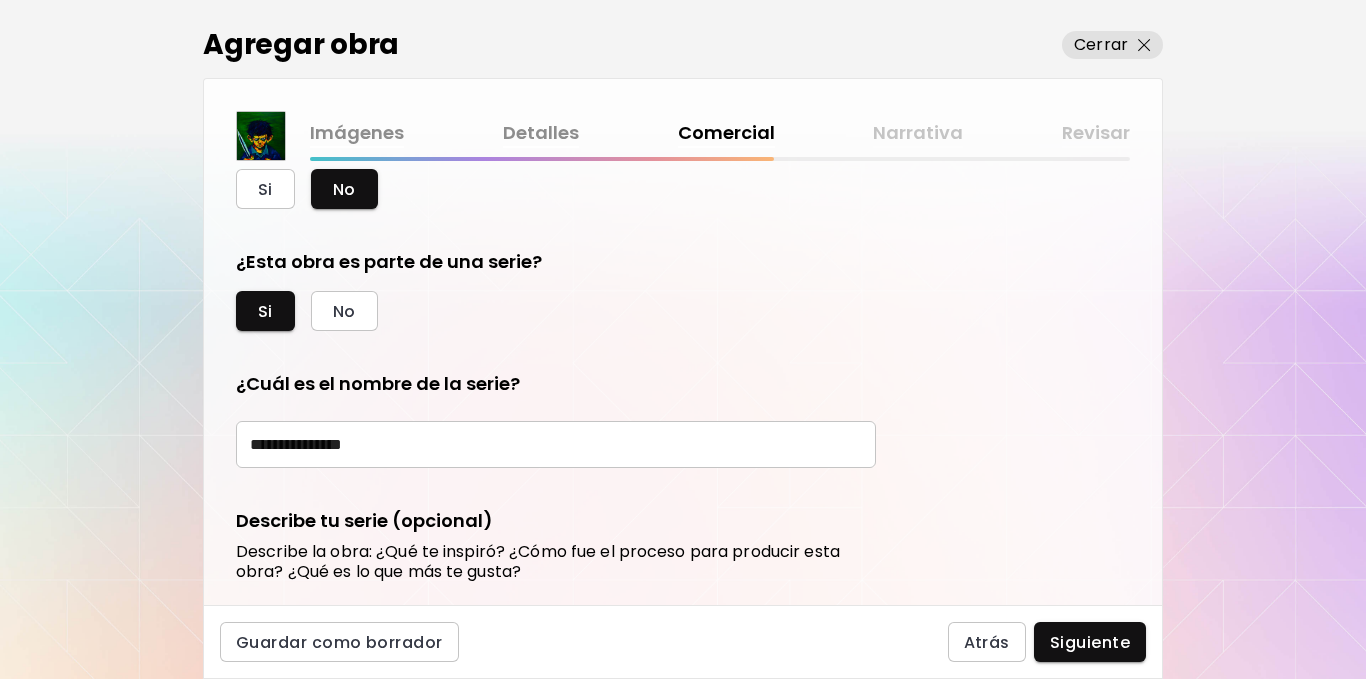scroll, scrollTop: 593, scrollLeft: 0, axis: vertical 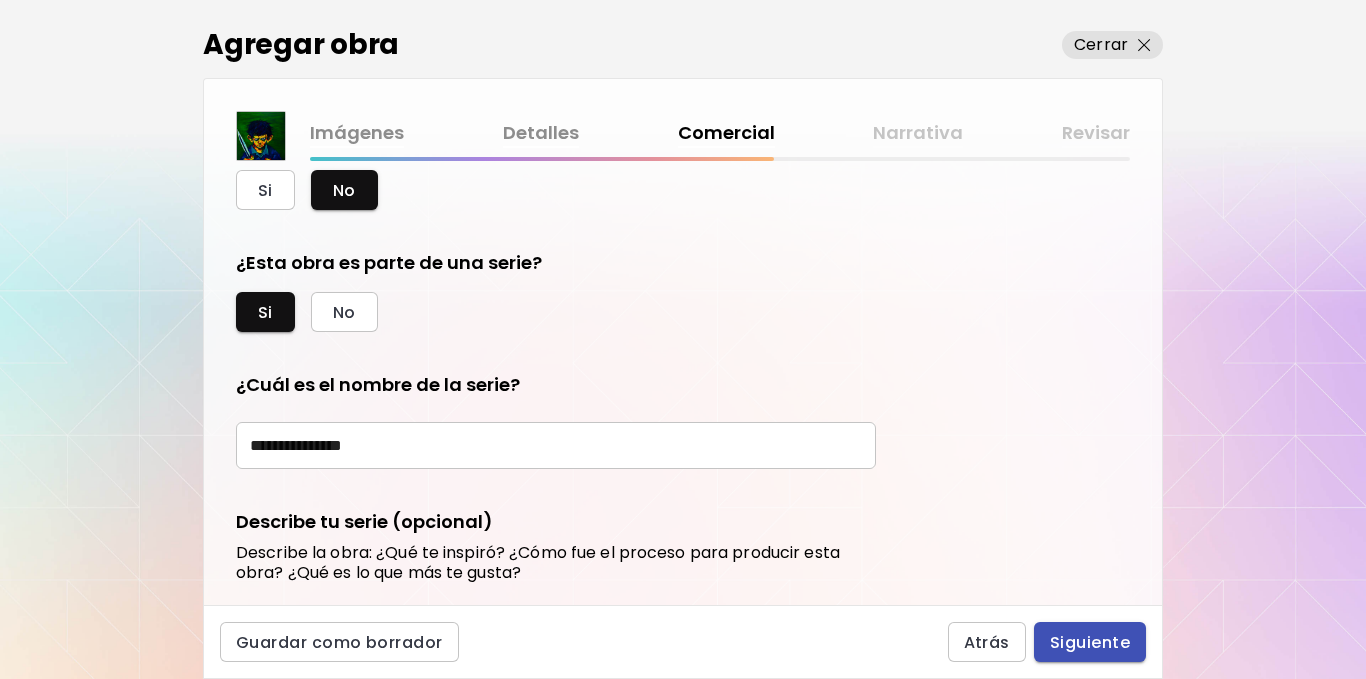 type on "***" 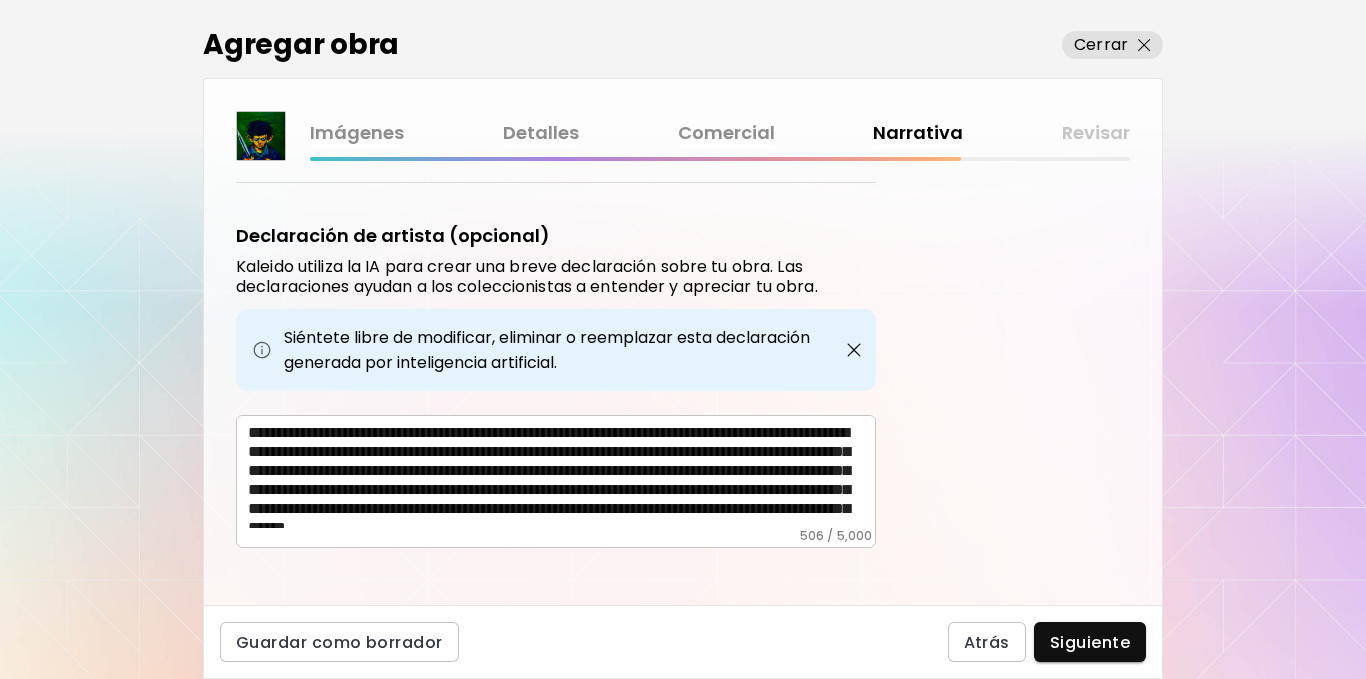 scroll, scrollTop: 669, scrollLeft: 0, axis: vertical 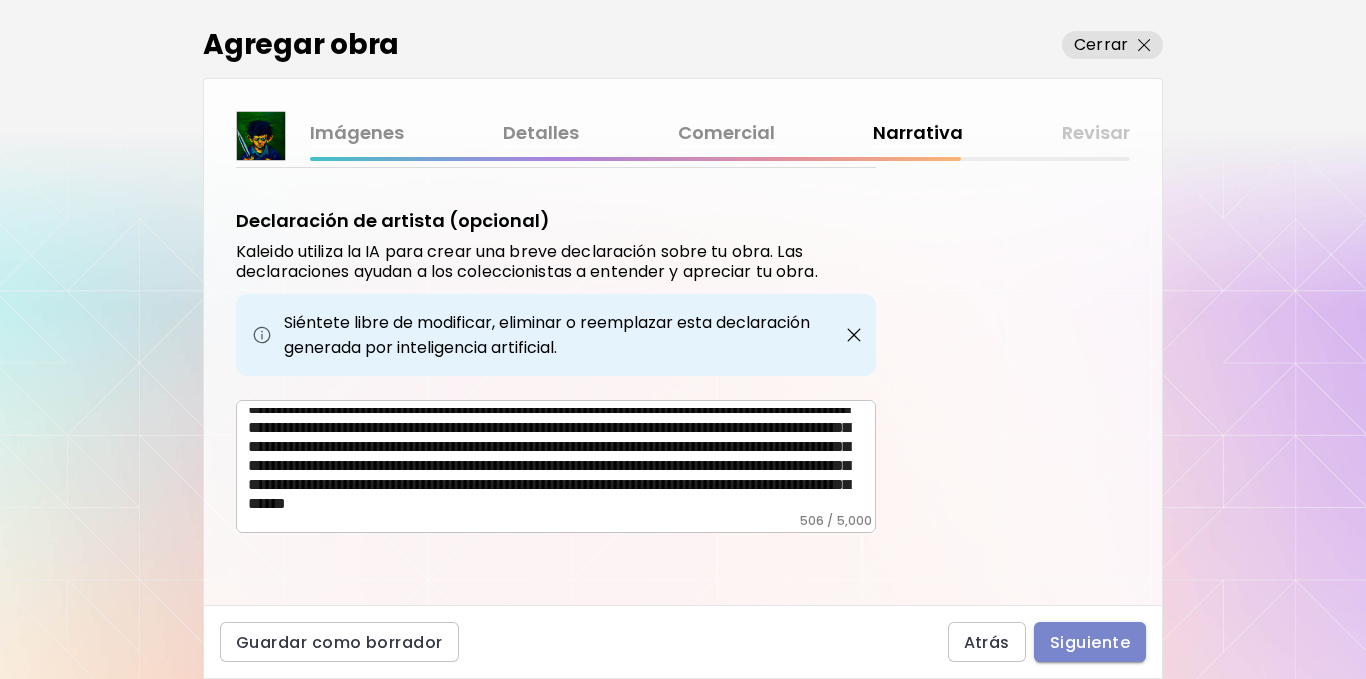 click on "Siguiente" at bounding box center (1090, 642) 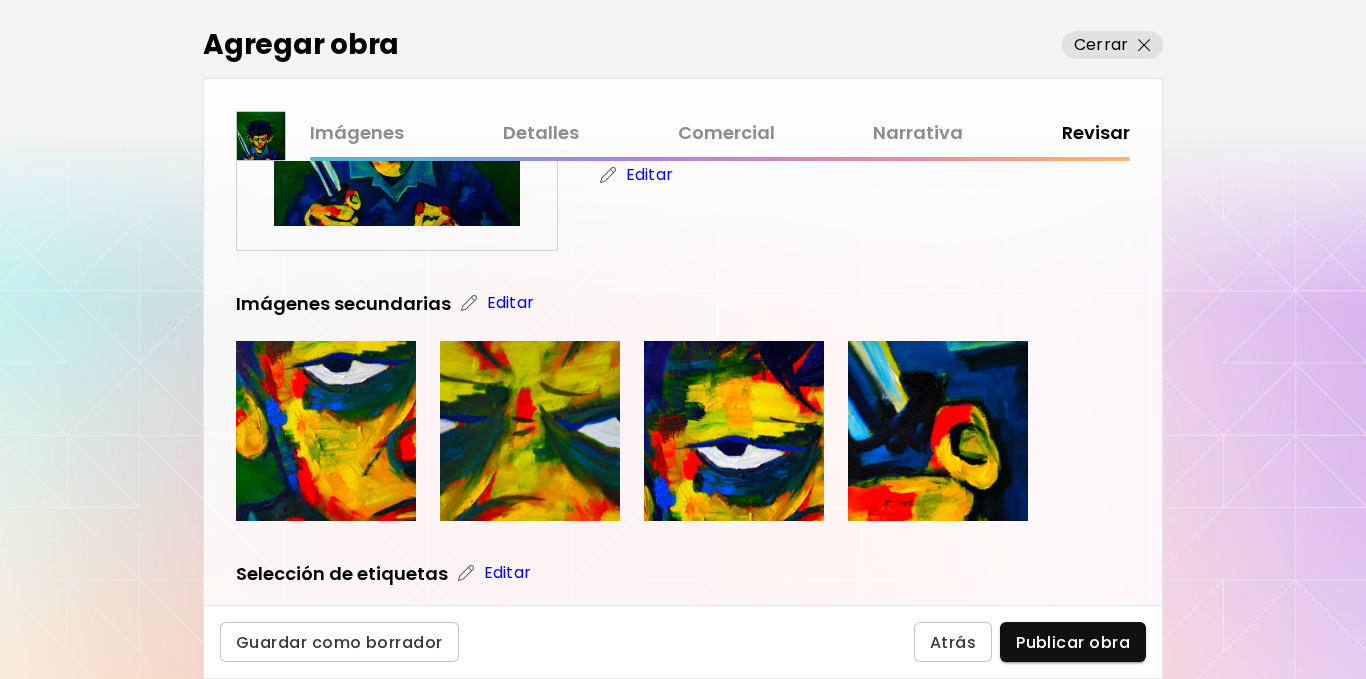 scroll, scrollTop: 0, scrollLeft: 0, axis: both 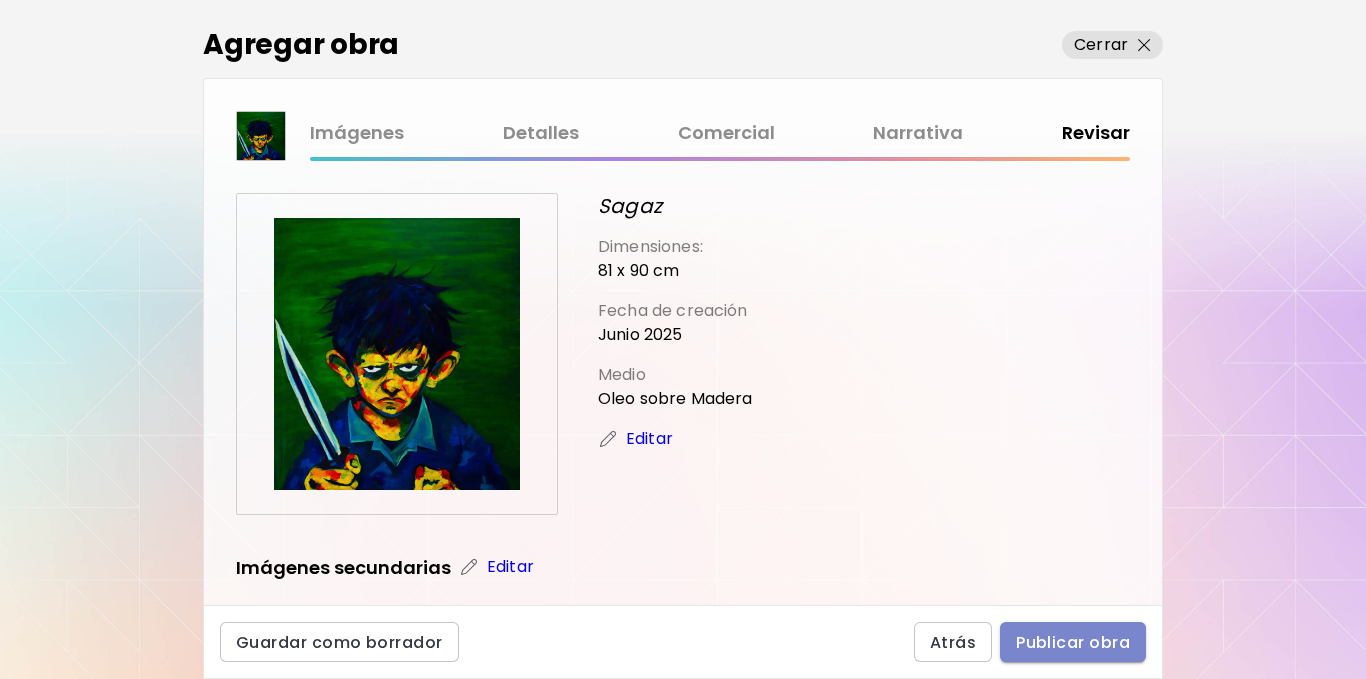 click on "Publicar obra" at bounding box center (1073, 642) 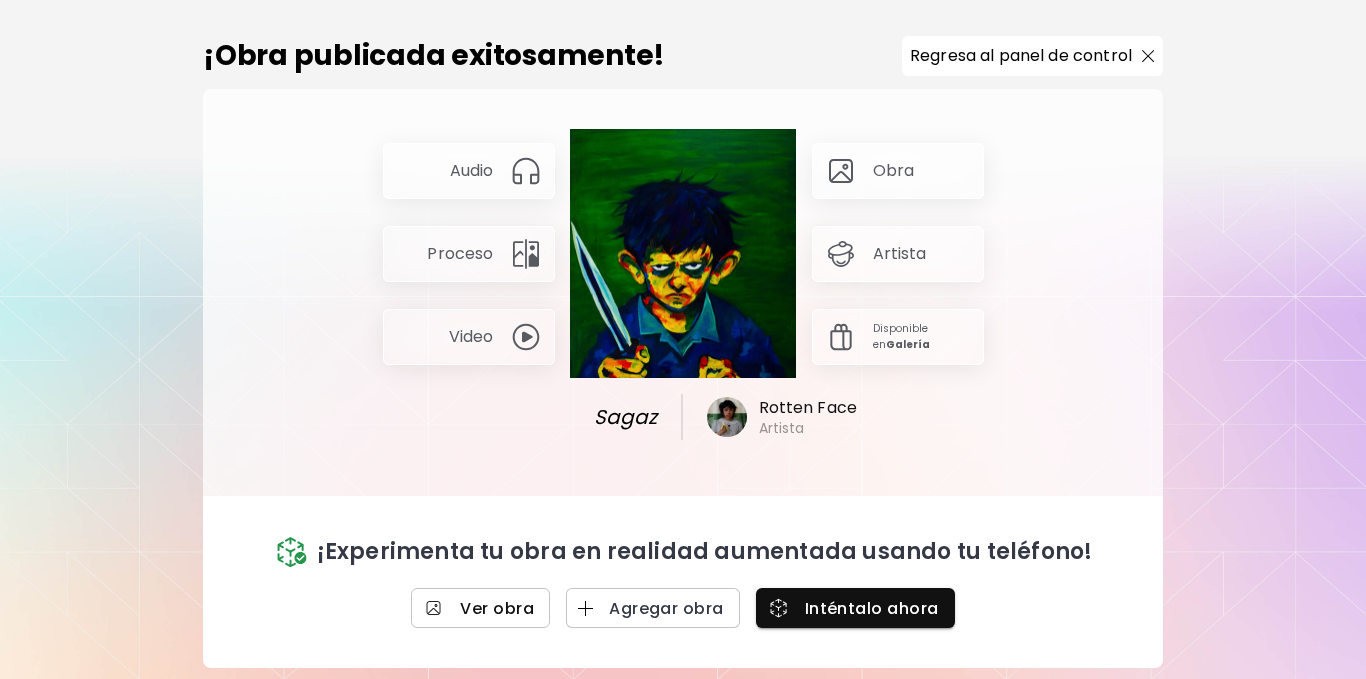 click on "Ver obra" at bounding box center (480, 608) 